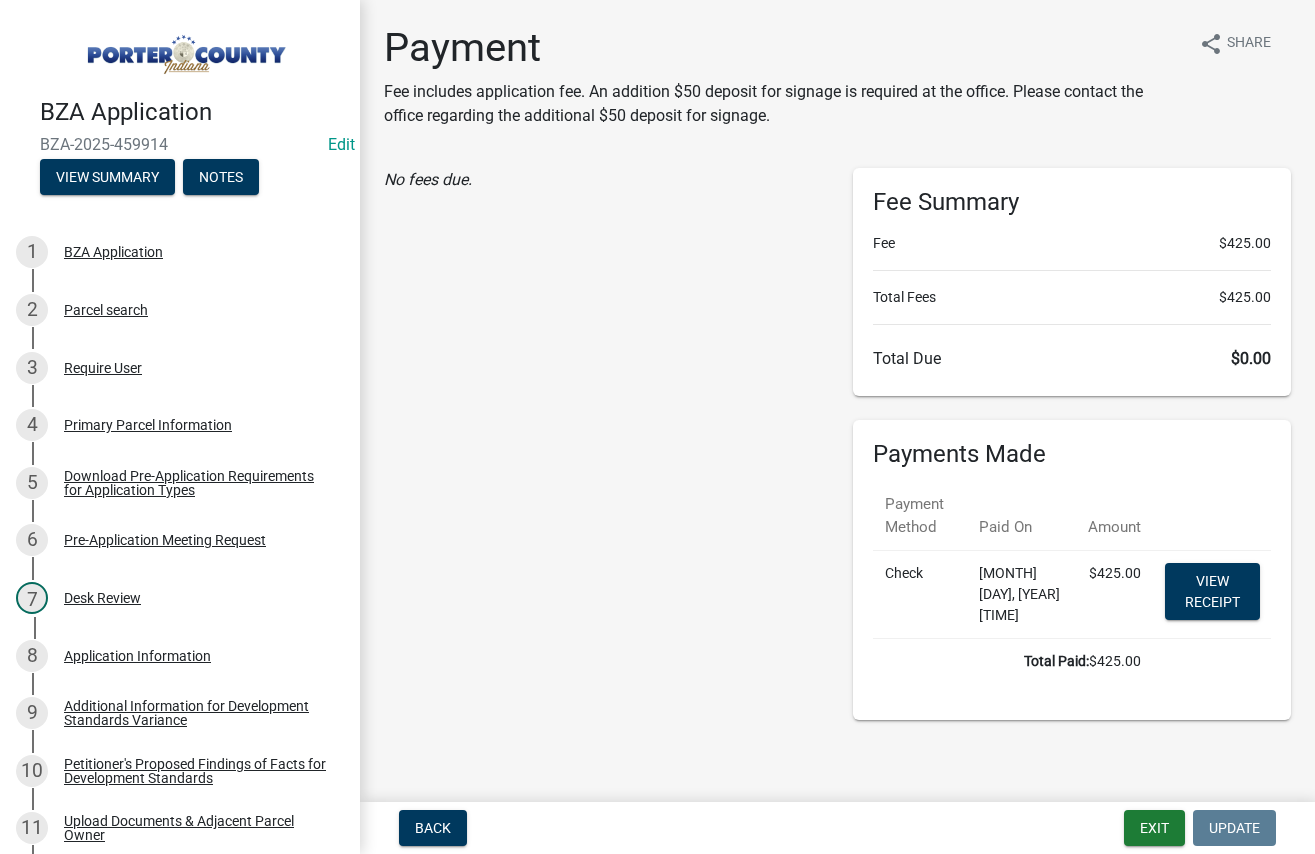 scroll, scrollTop: 0, scrollLeft: 0, axis: both 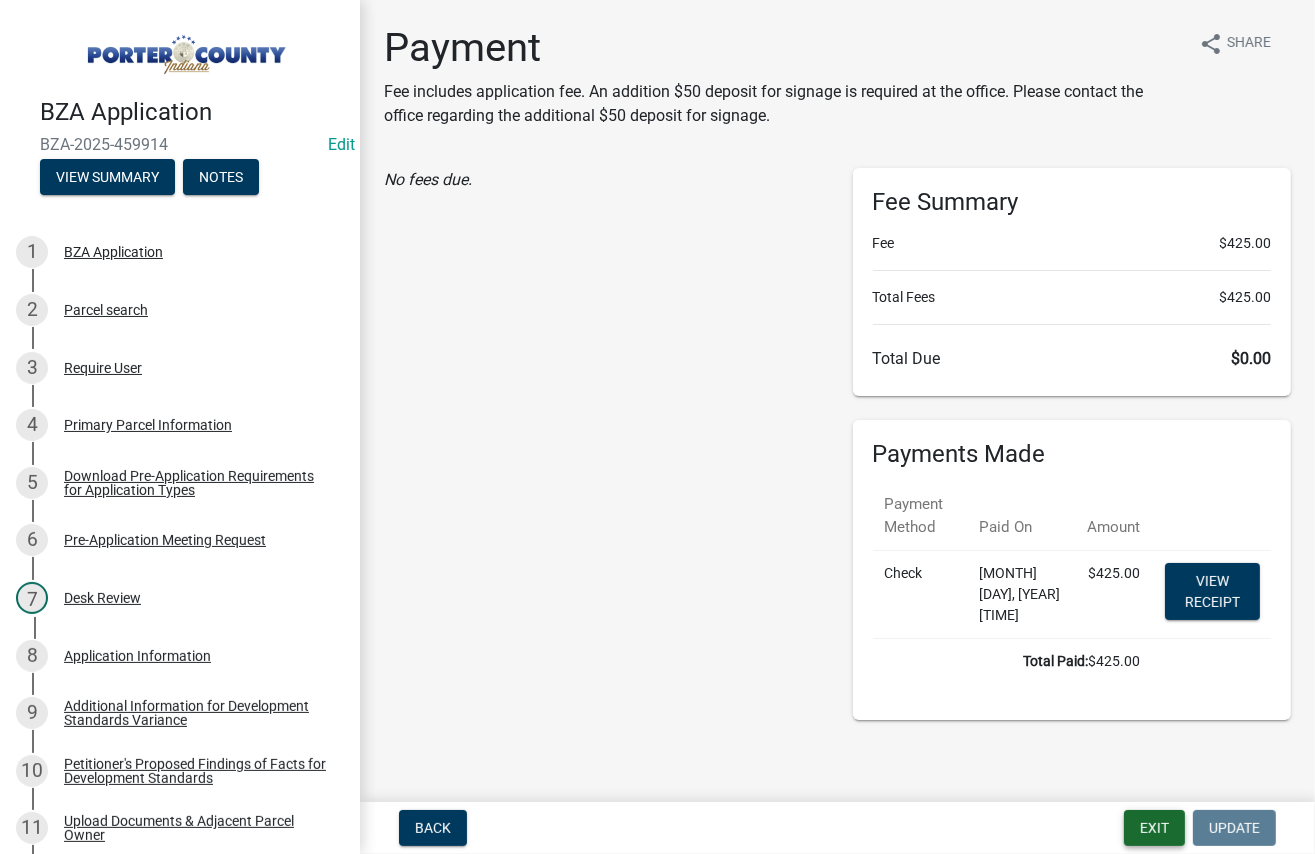 click on "Exit" at bounding box center (1154, 828) 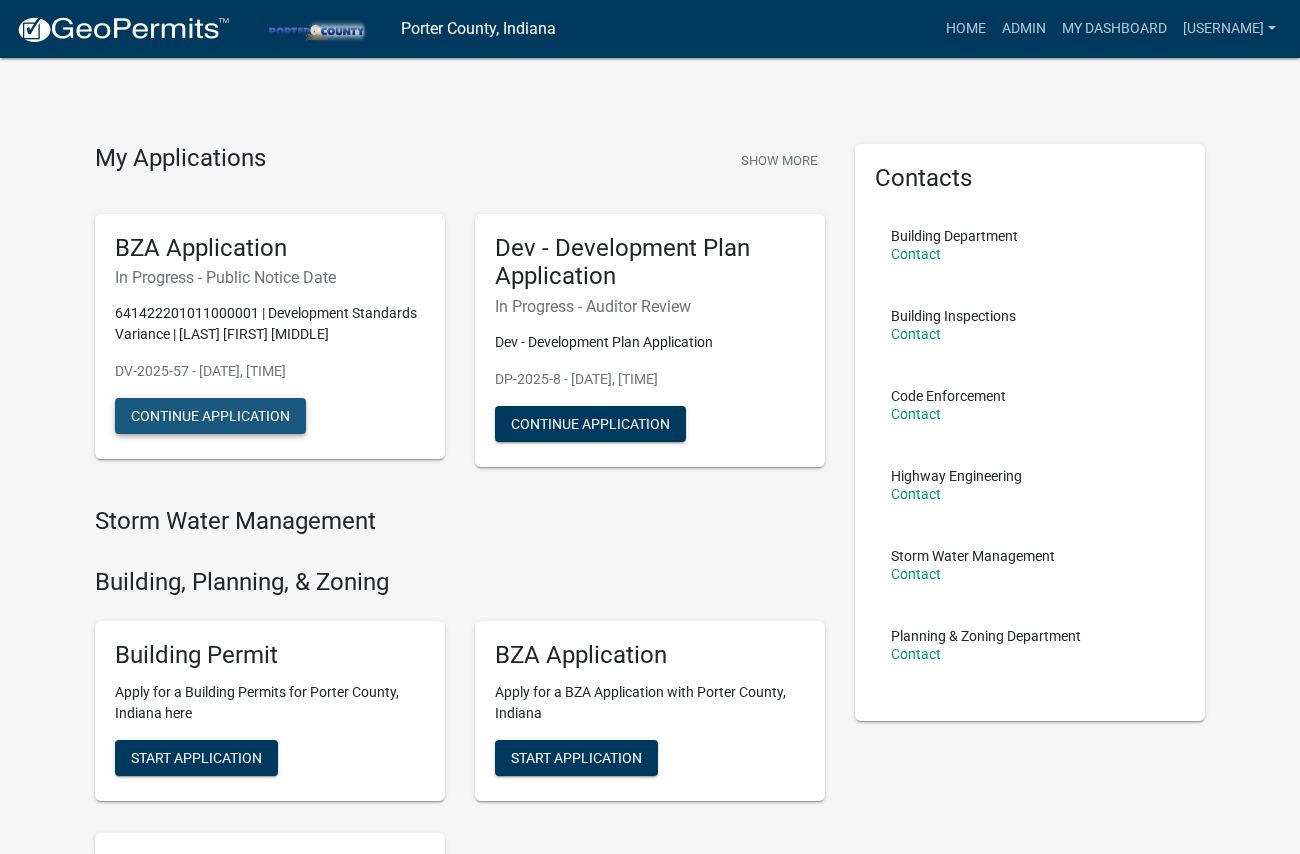 click on "Continue Application" 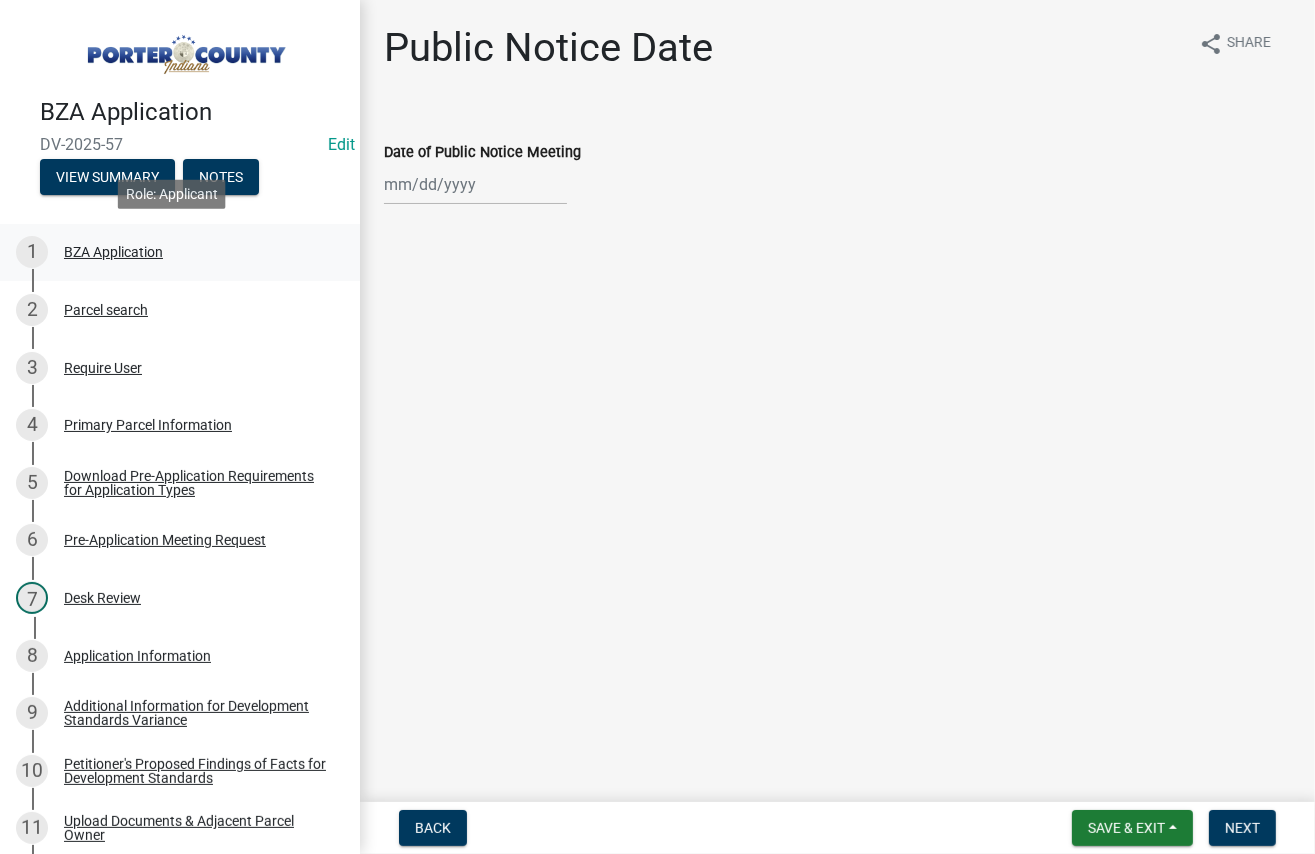 click on "BZA Application" at bounding box center (113, 252) 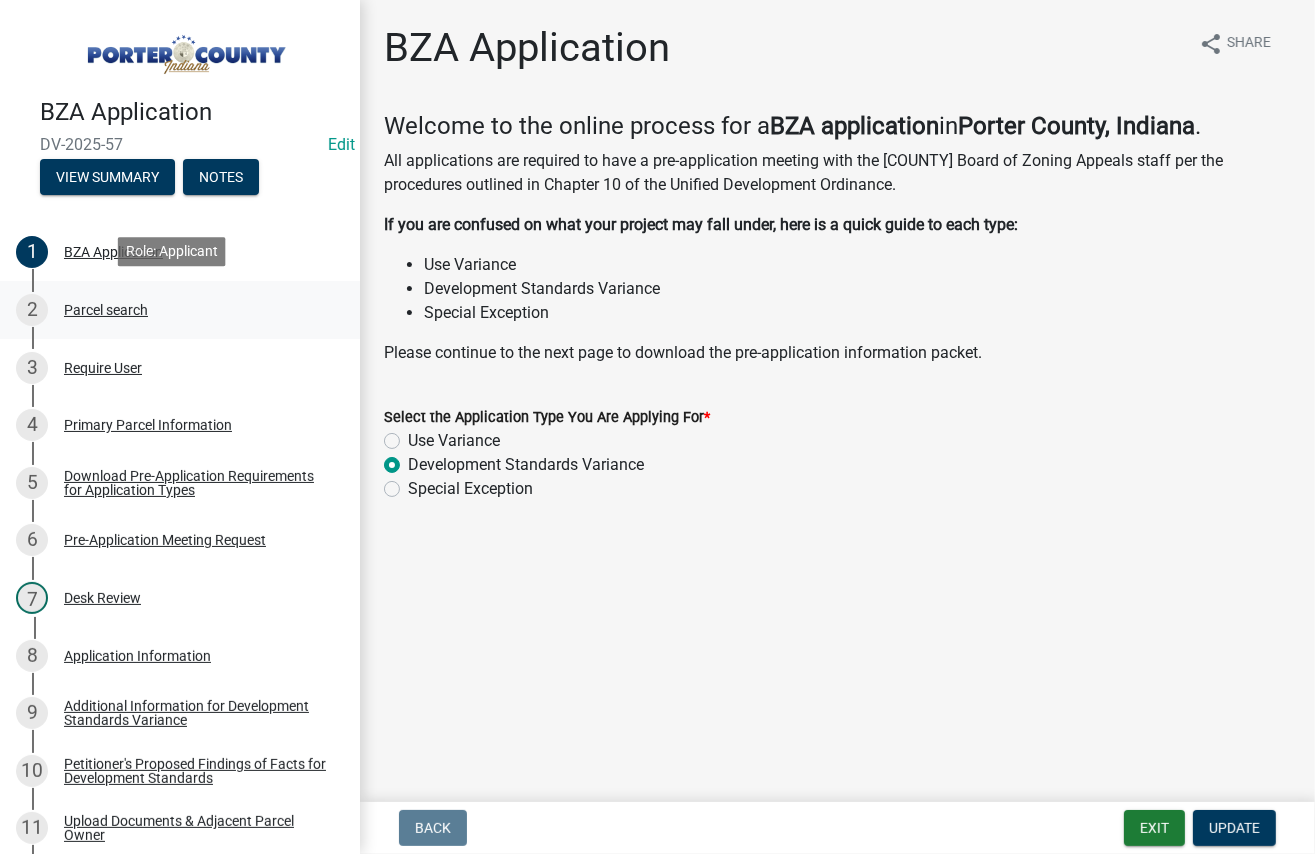 click on "Parcel search" at bounding box center [106, 310] 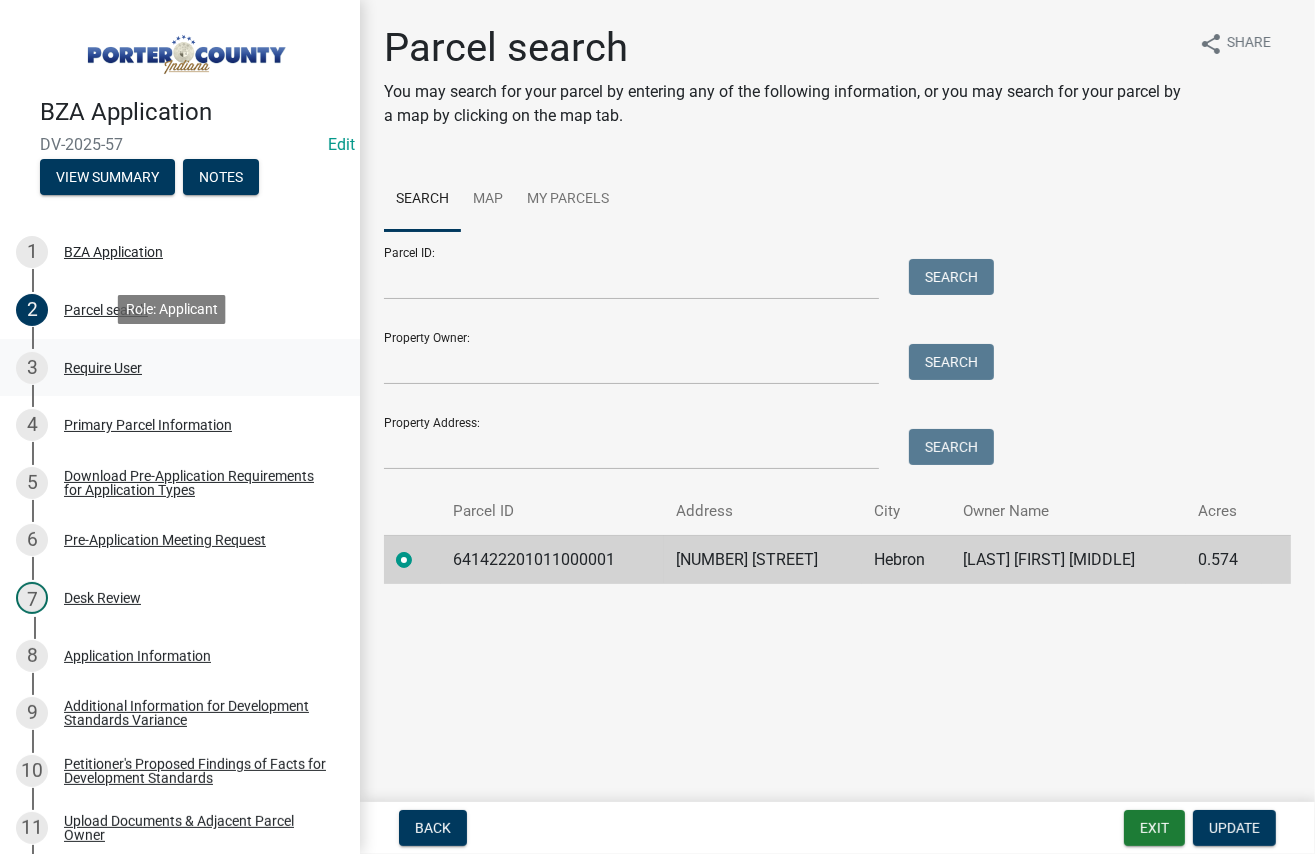 click on "Require User" at bounding box center (103, 368) 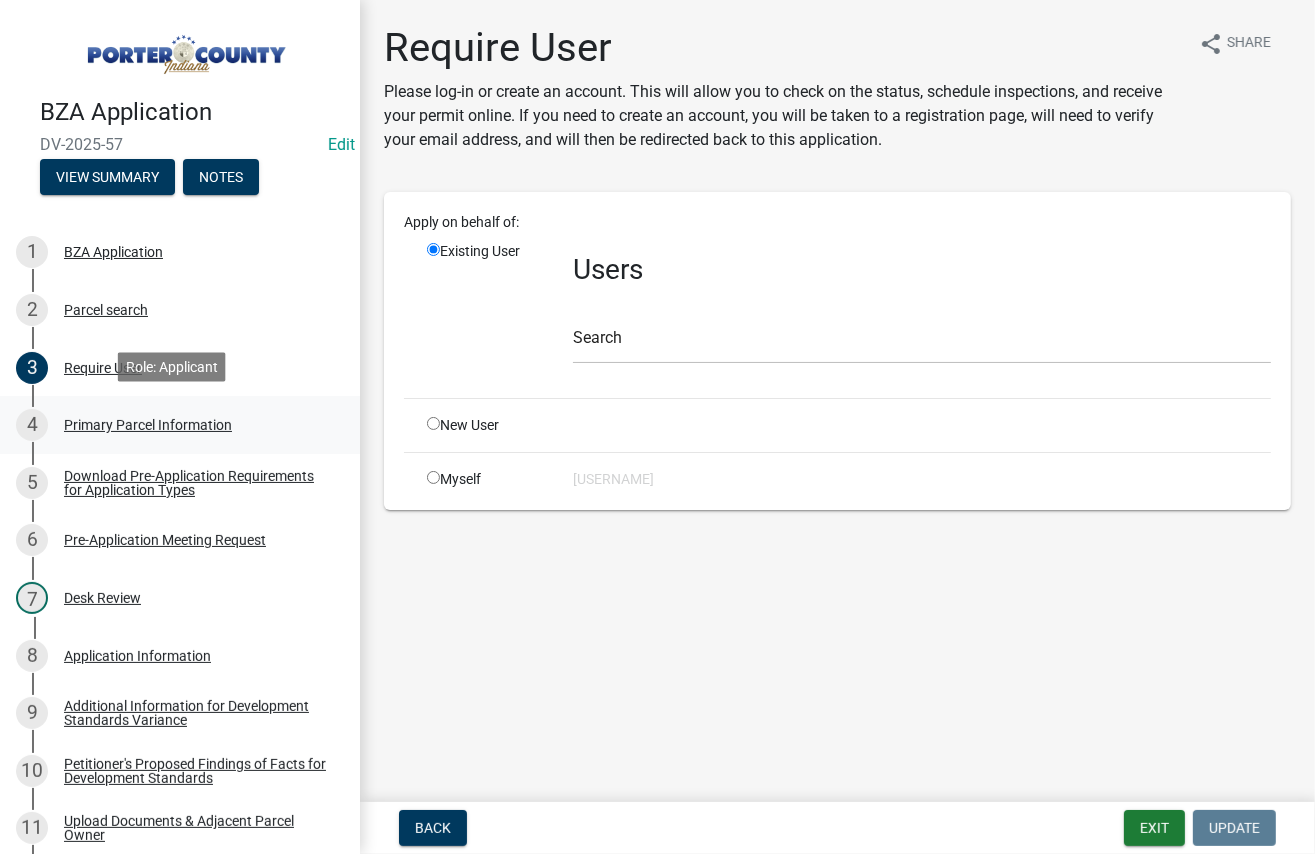 click on "Primary Parcel Information" at bounding box center (148, 425) 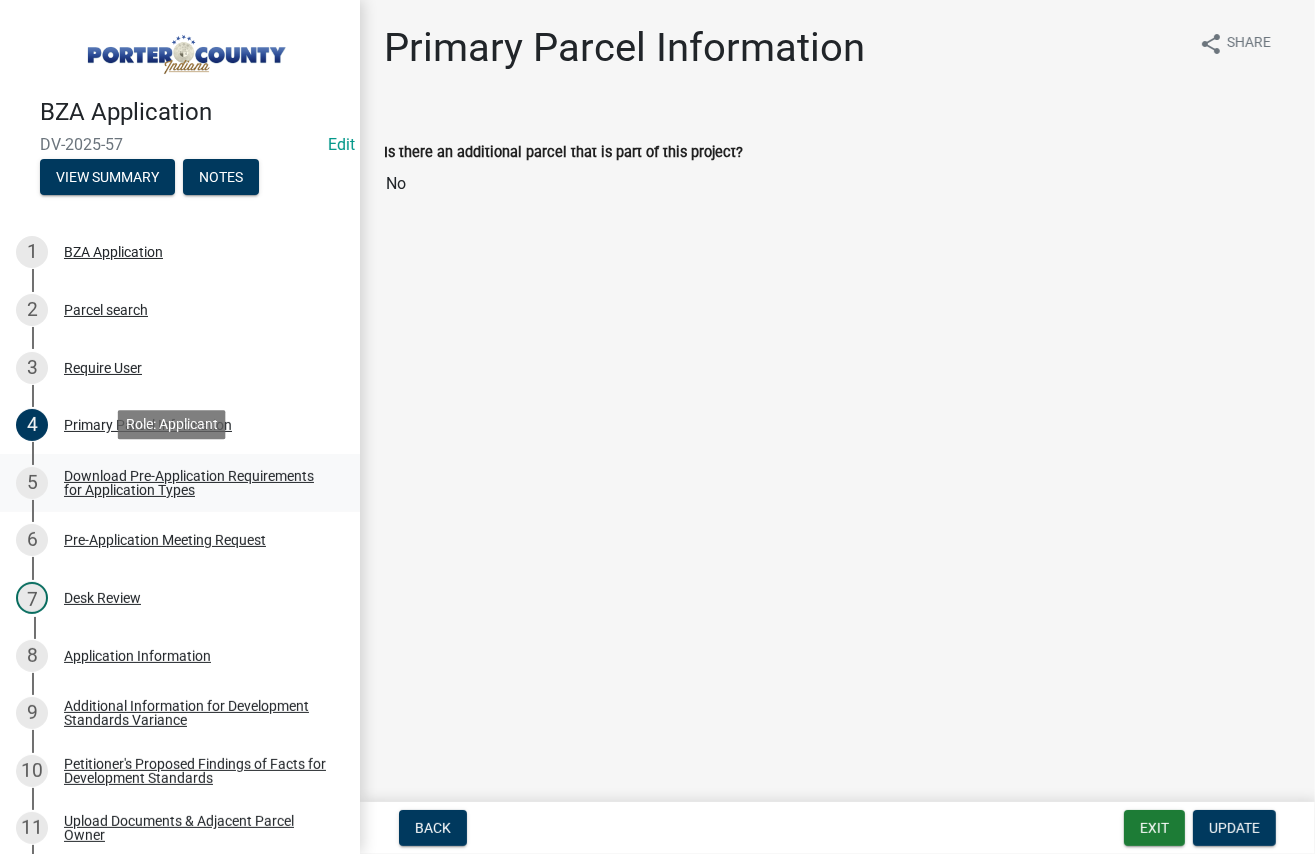 click on "Download Pre-Application Requirements for Application Types" at bounding box center [196, 483] 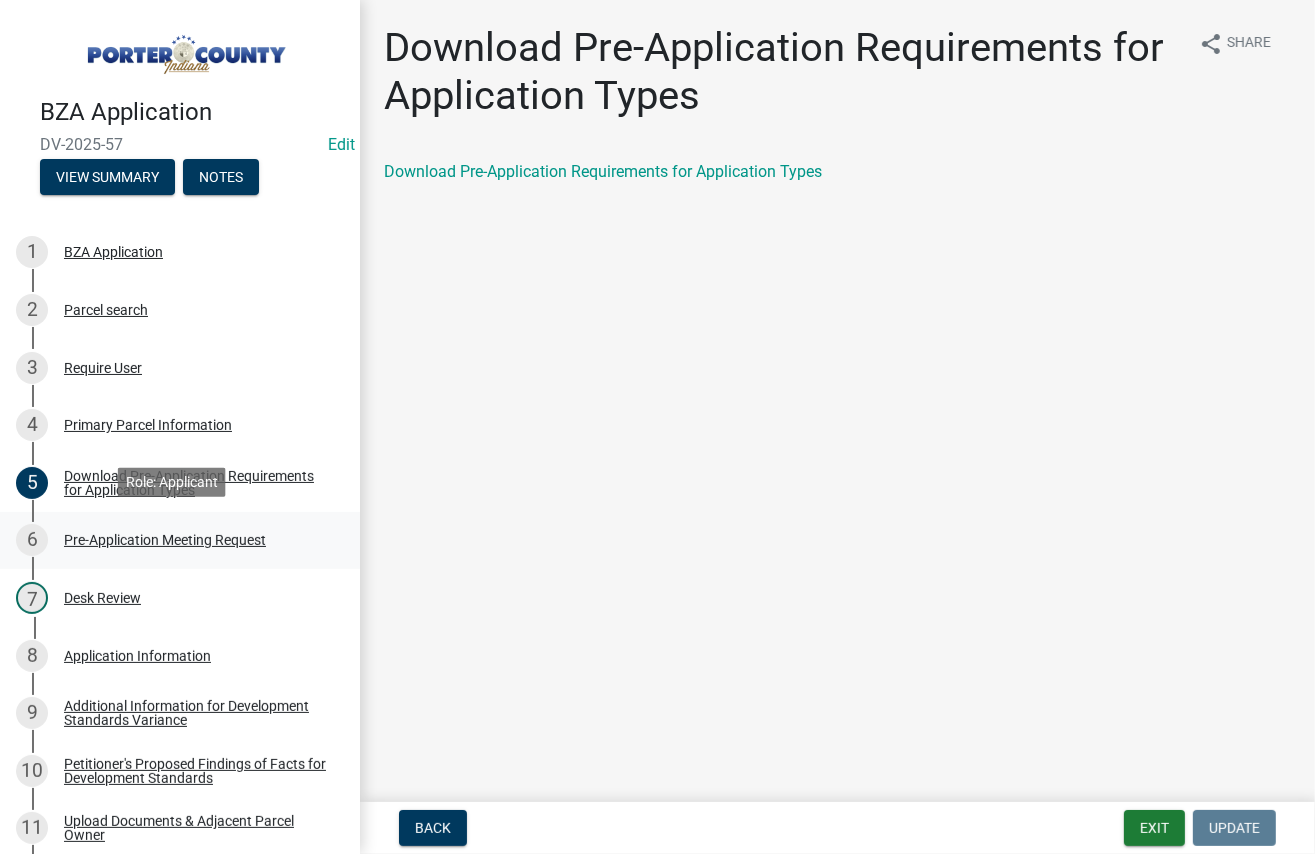 click on "Pre-Application Meeting Request" at bounding box center [165, 540] 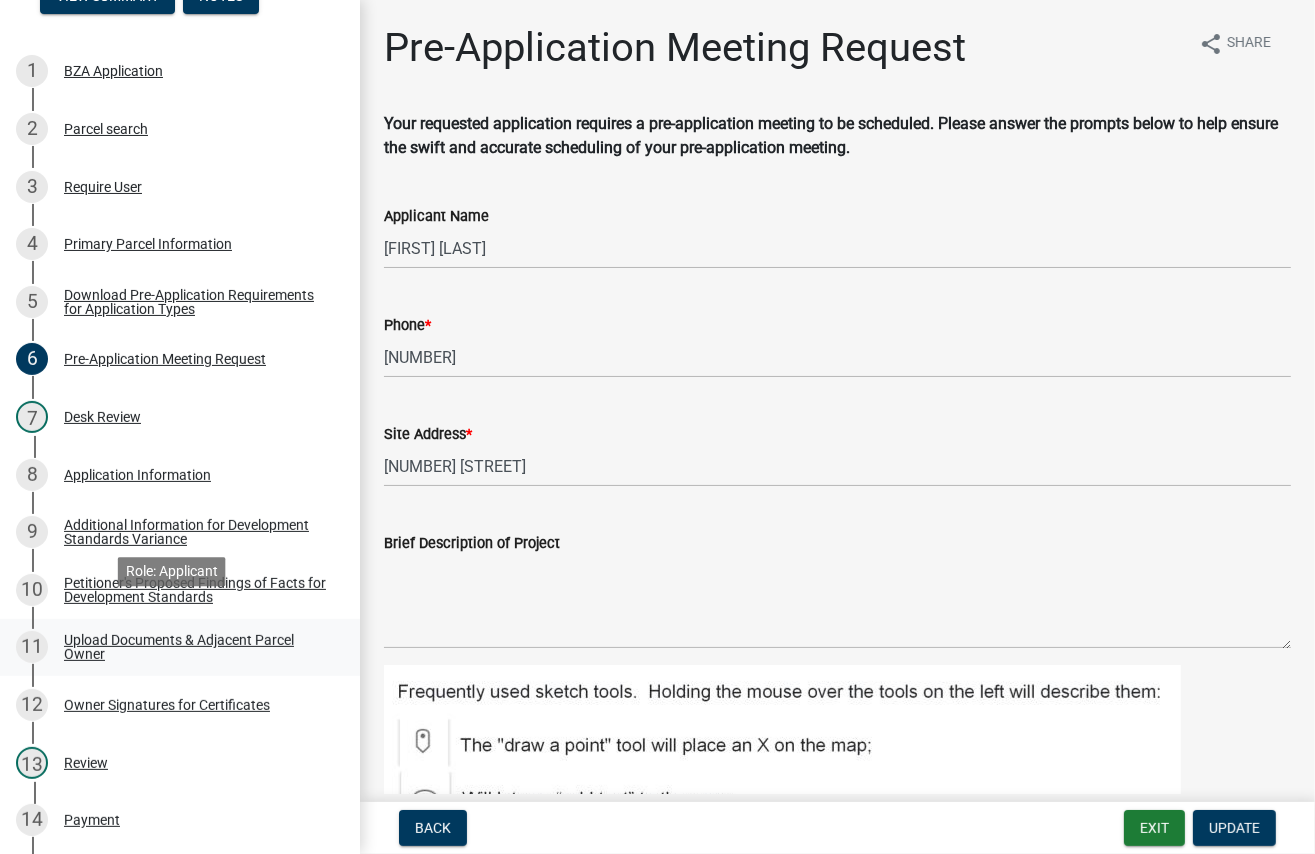 scroll, scrollTop: 200, scrollLeft: 0, axis: vertical 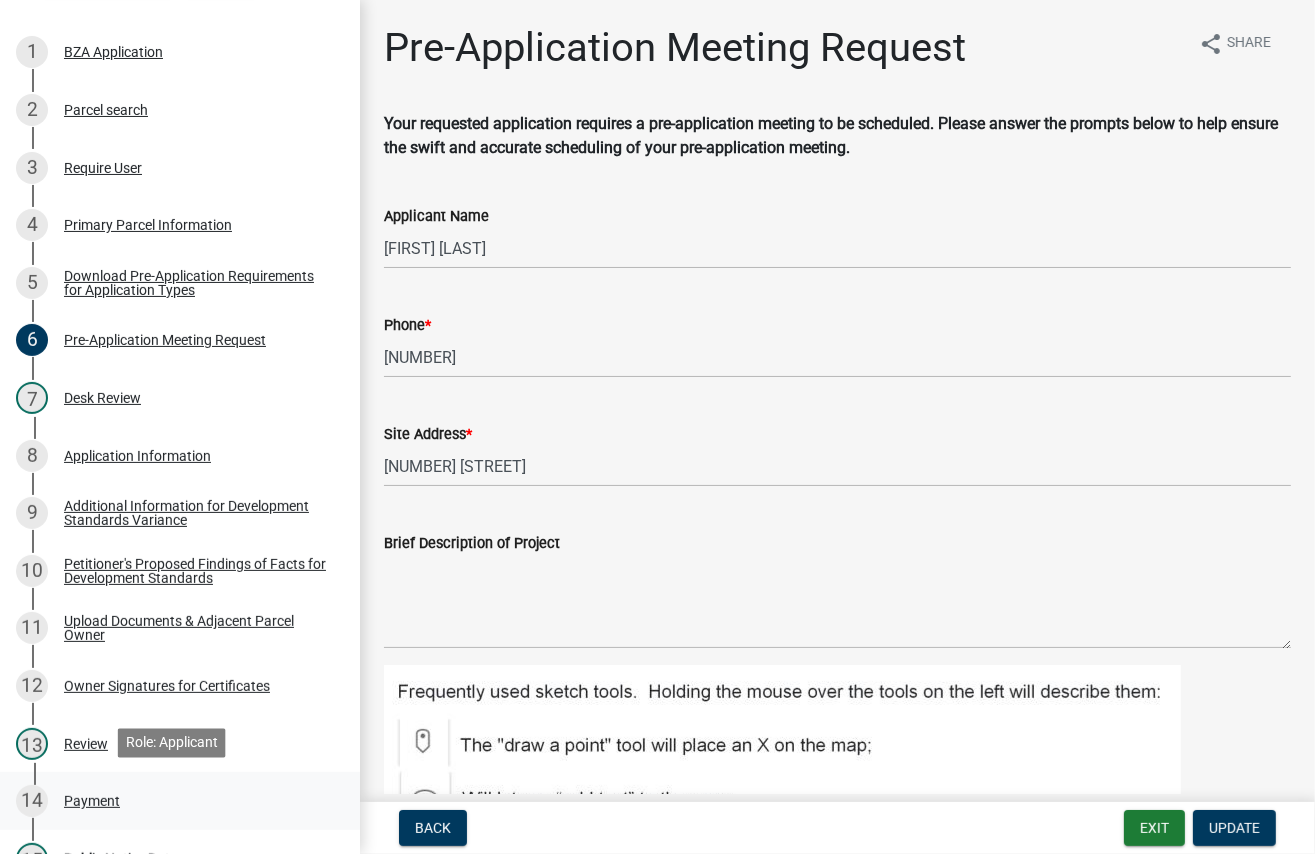 click on "Payment" at bounding box center (92, 801) 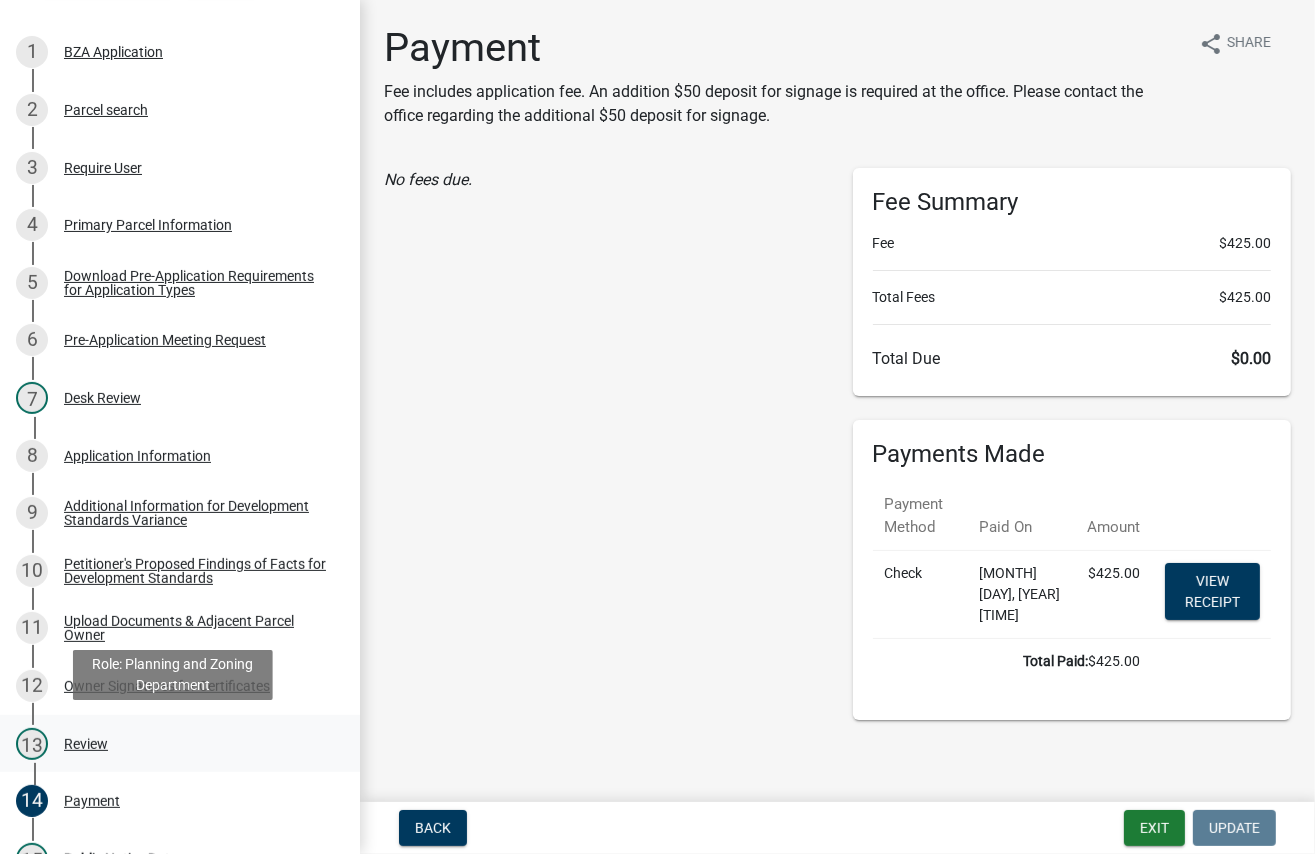click on "Review" at bounding box center [86, 744] 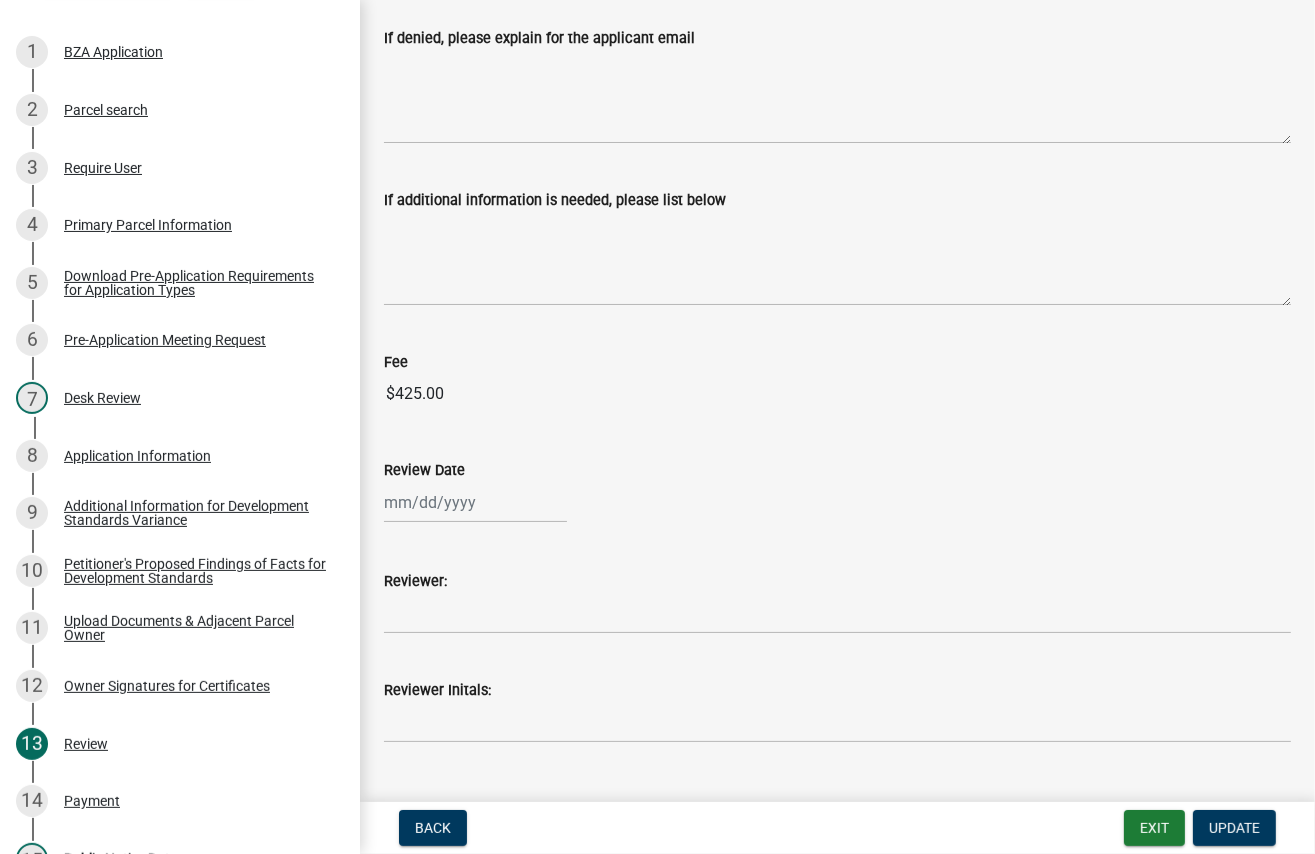 scroll, scrollTop: 264, scrollLeft: 0, axis: vertical 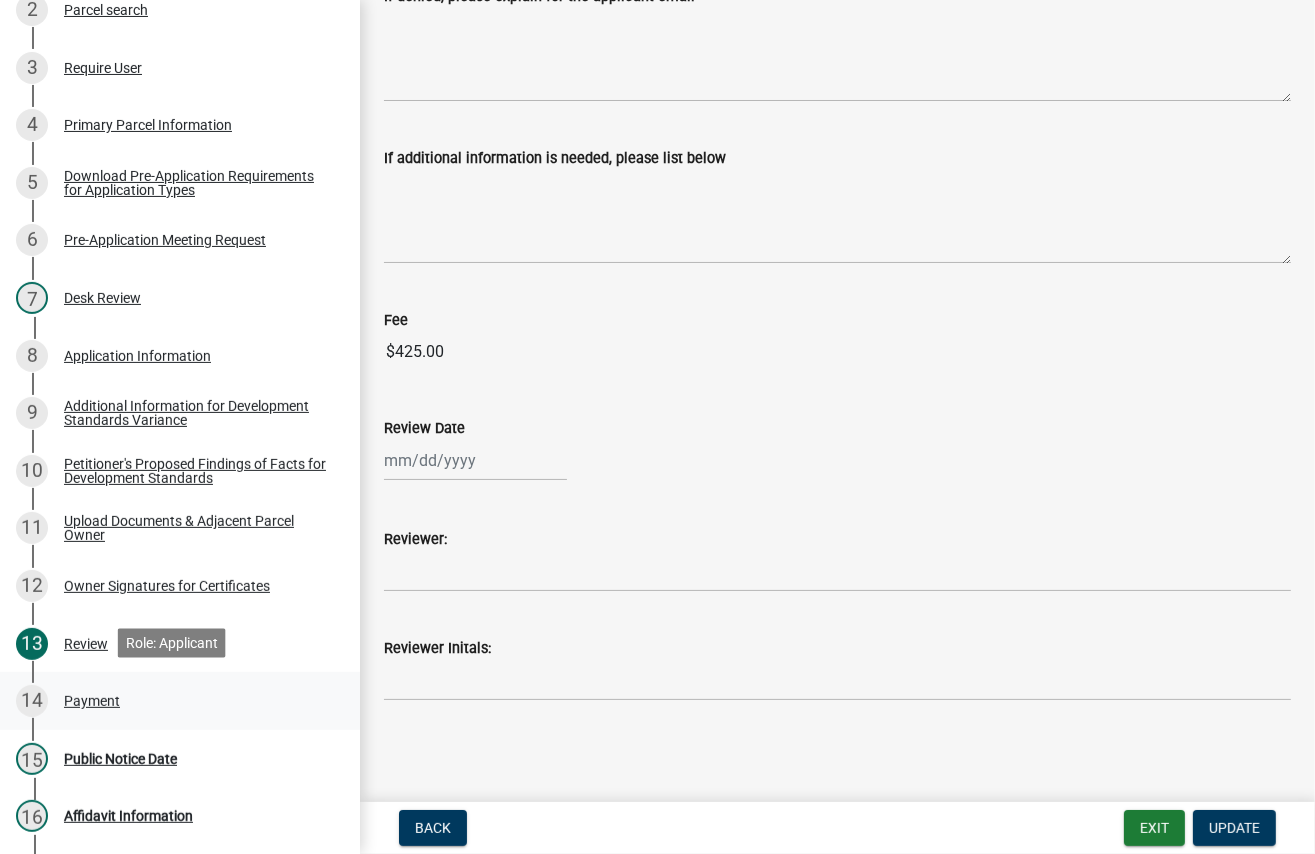click on "Payment" at bounding box center [92, 701] 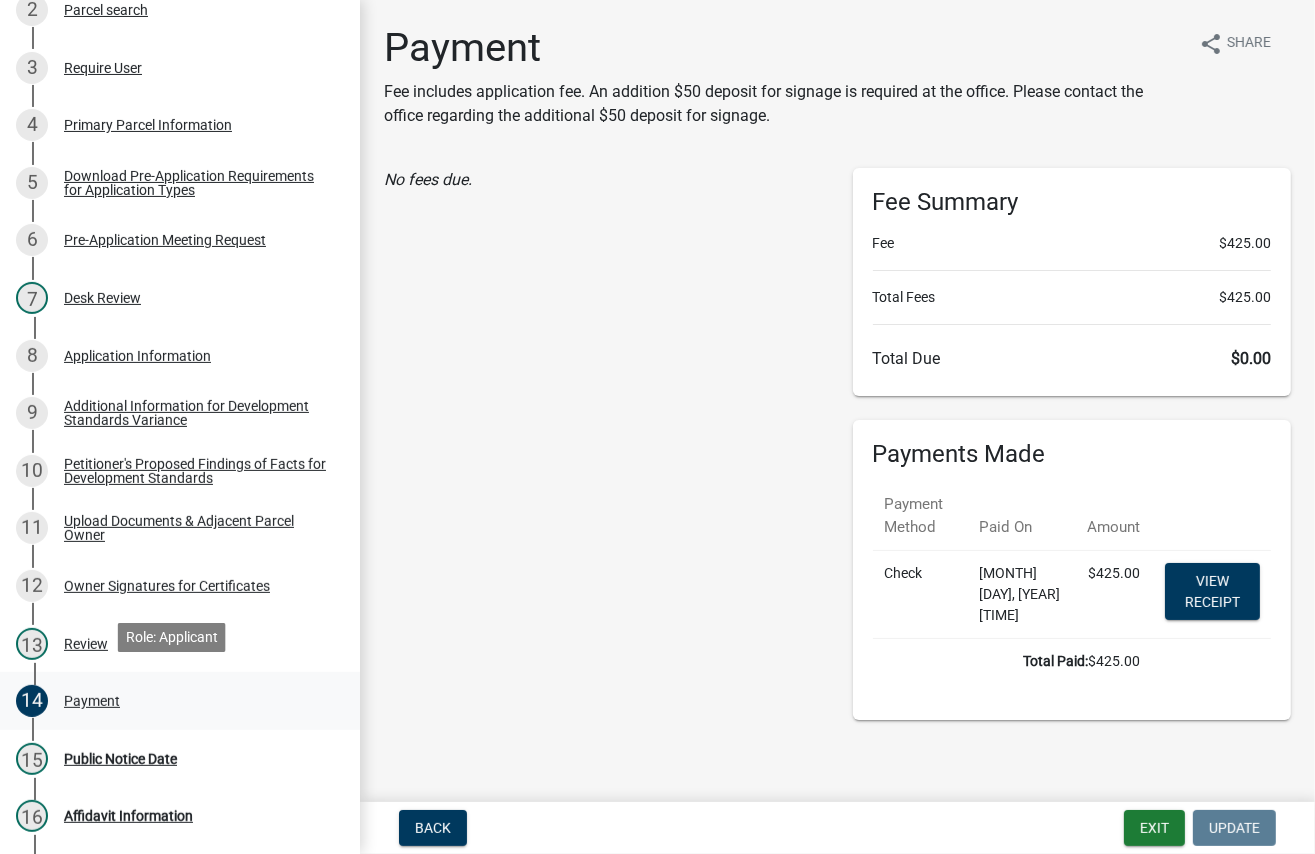 scroll, scrollTop: 400, scrollLeft: 0, axis: vertical 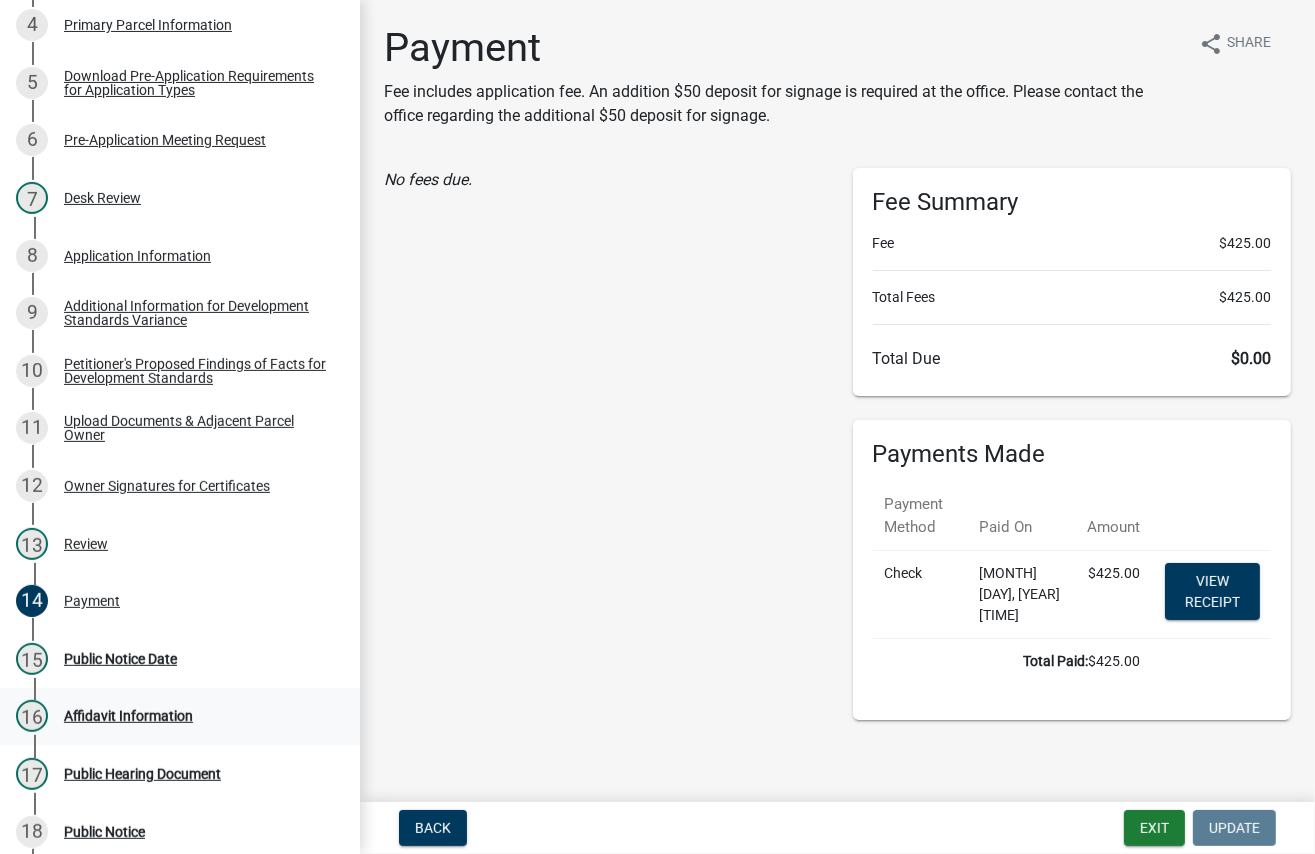 click on "Affidavit Information" at bounding box center [128, 716] 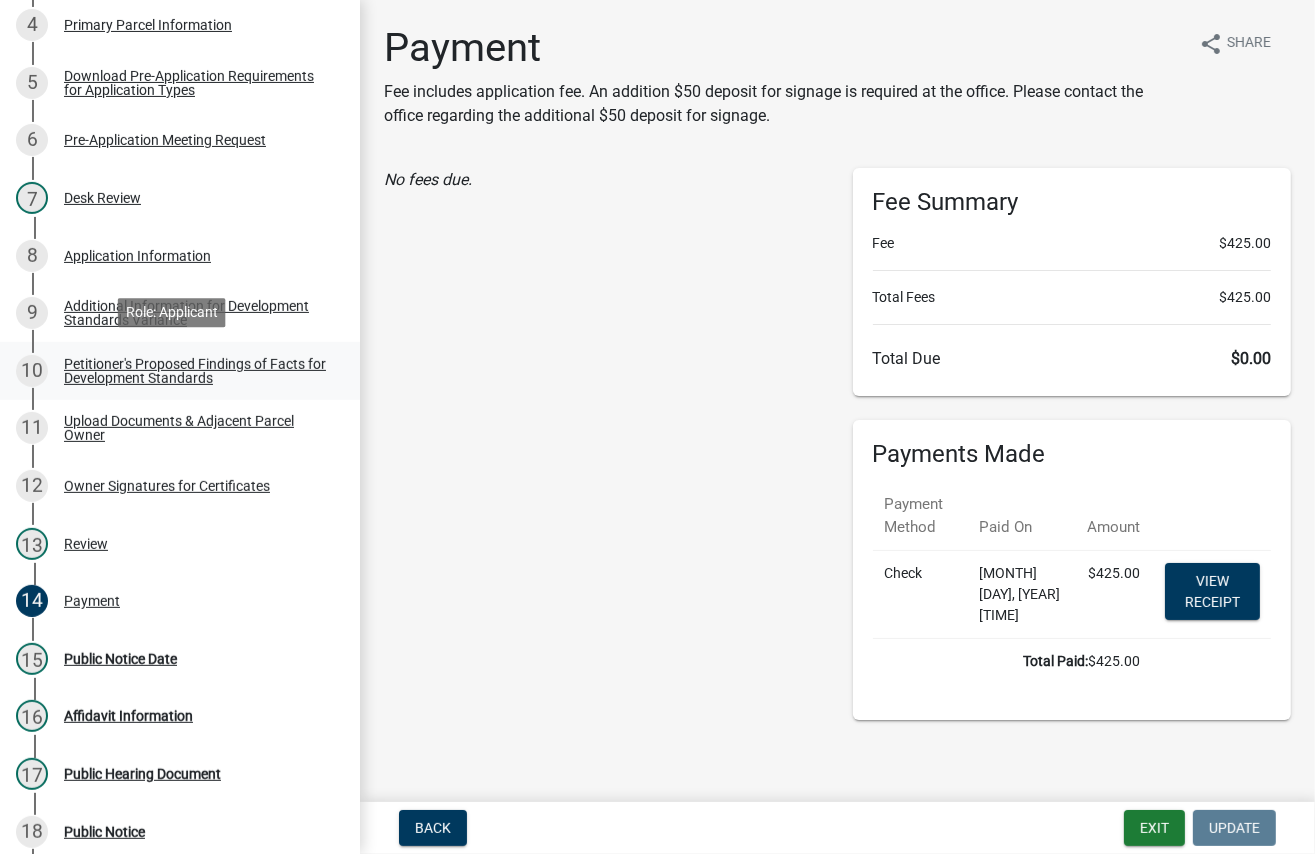 click on "Petitioner's Proposed Findings of Facts for Development Standards" at bounding box center (196, 371) 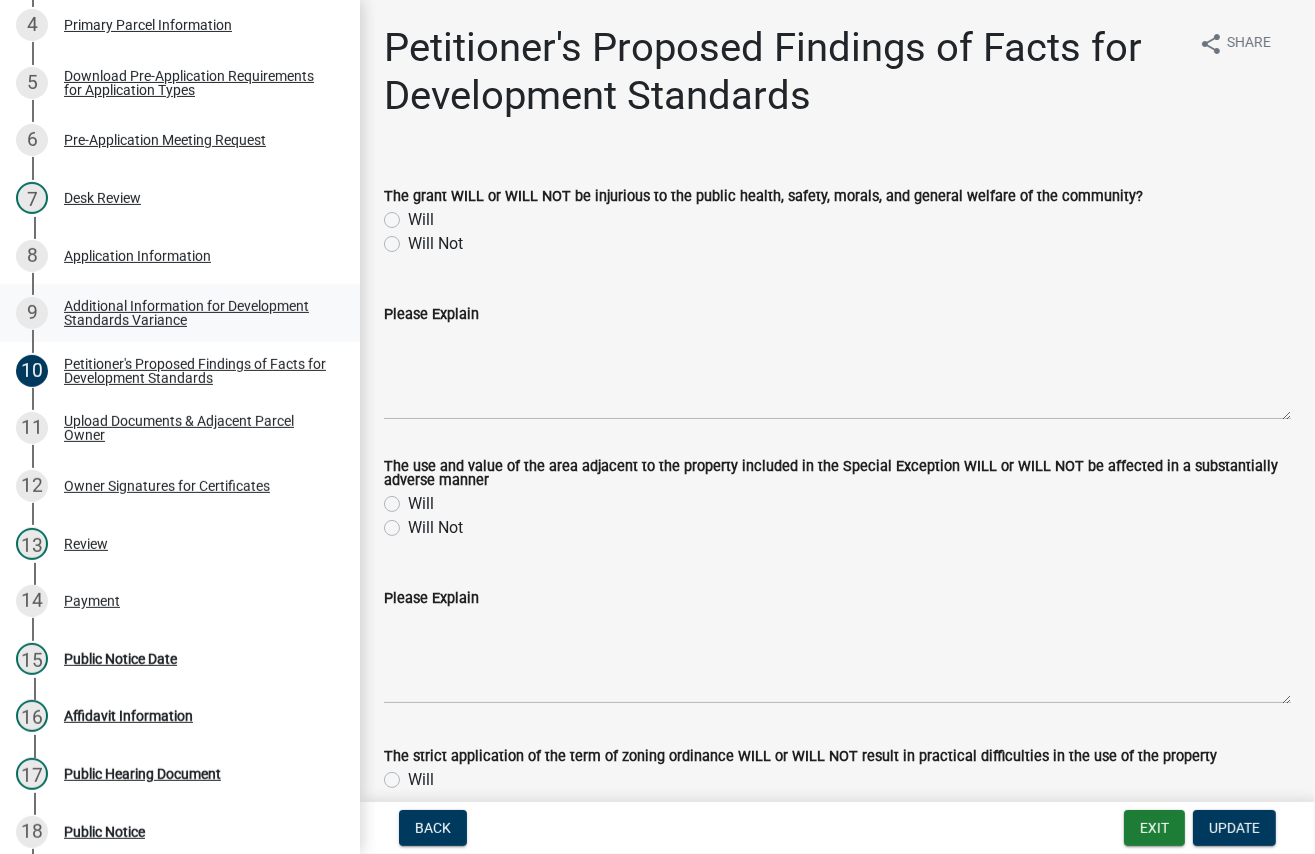 click on "9     Additional Information for Development Standards Variance" at bounding box center [180, 313] 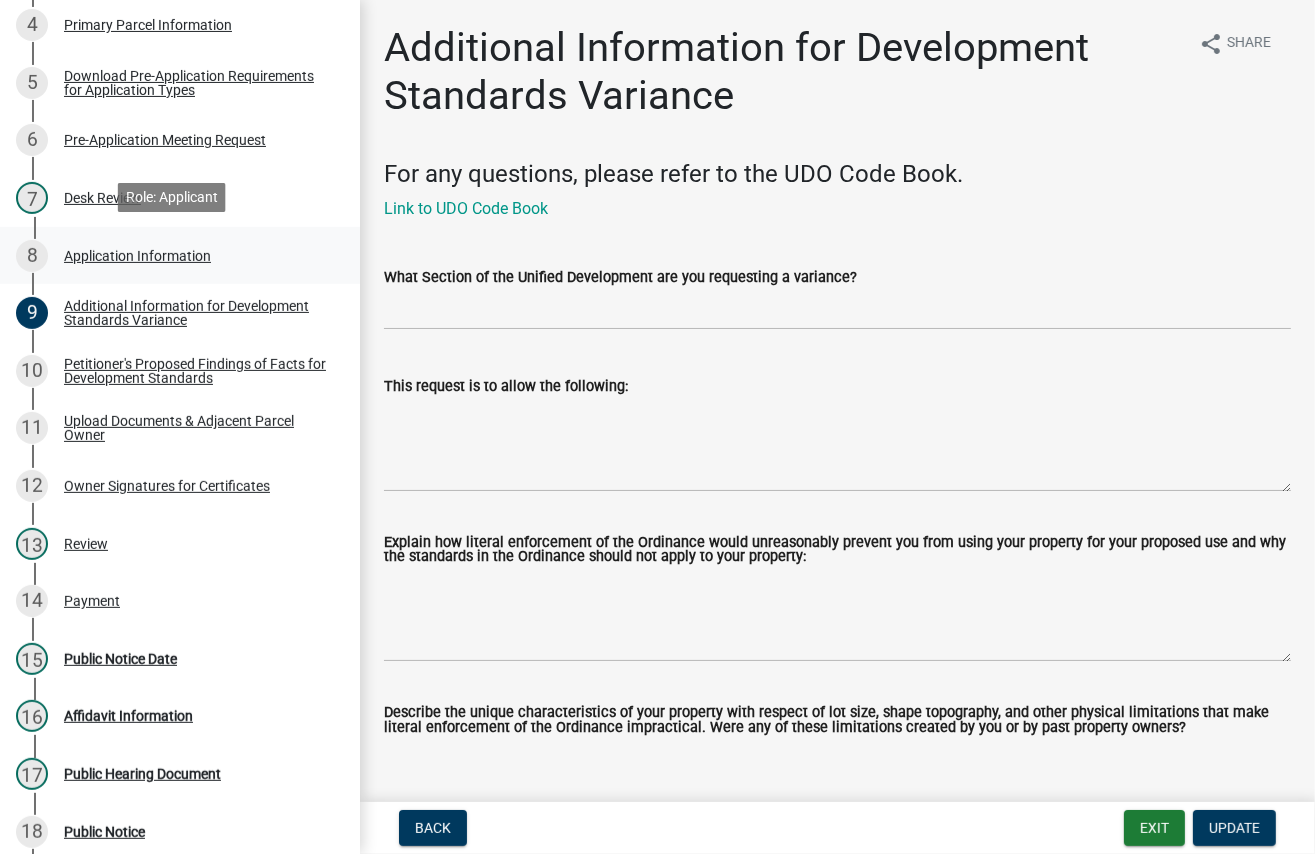click on "Application Information" at bounding box center (137, 256) 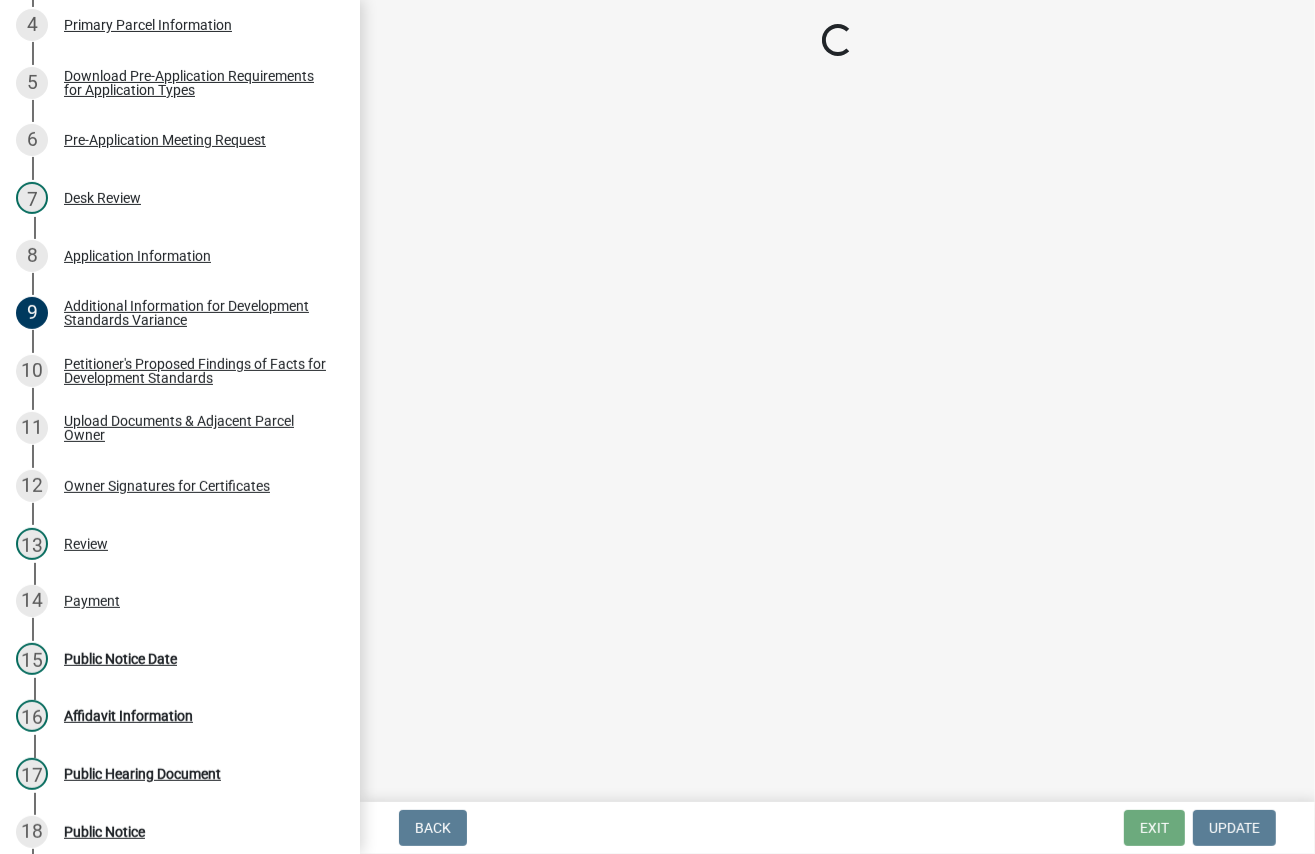 select on "866a8019-a5e7-4927-8db7-5b443b2e4f31" 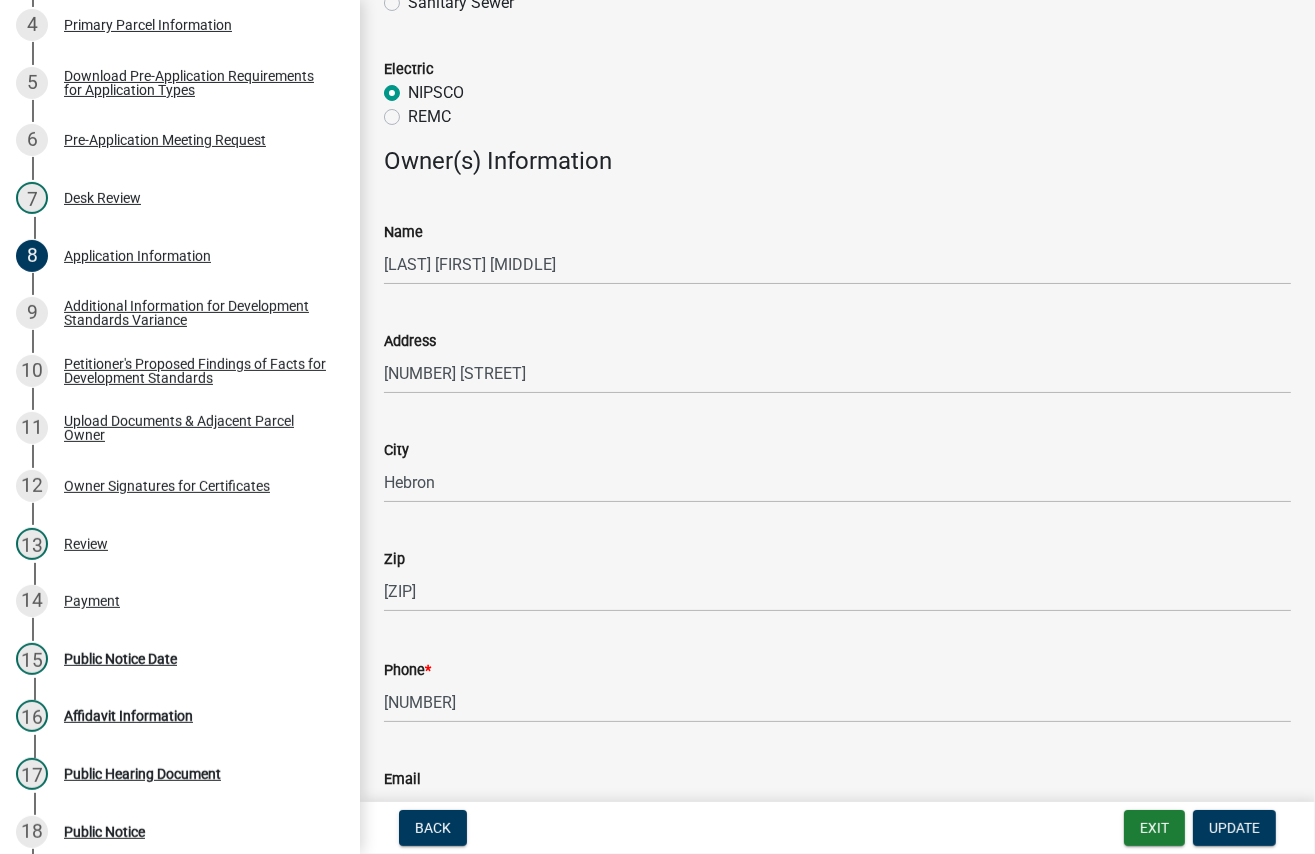 scroll, scrollTop: 1679, scrollLeft: 0, axis: vertical 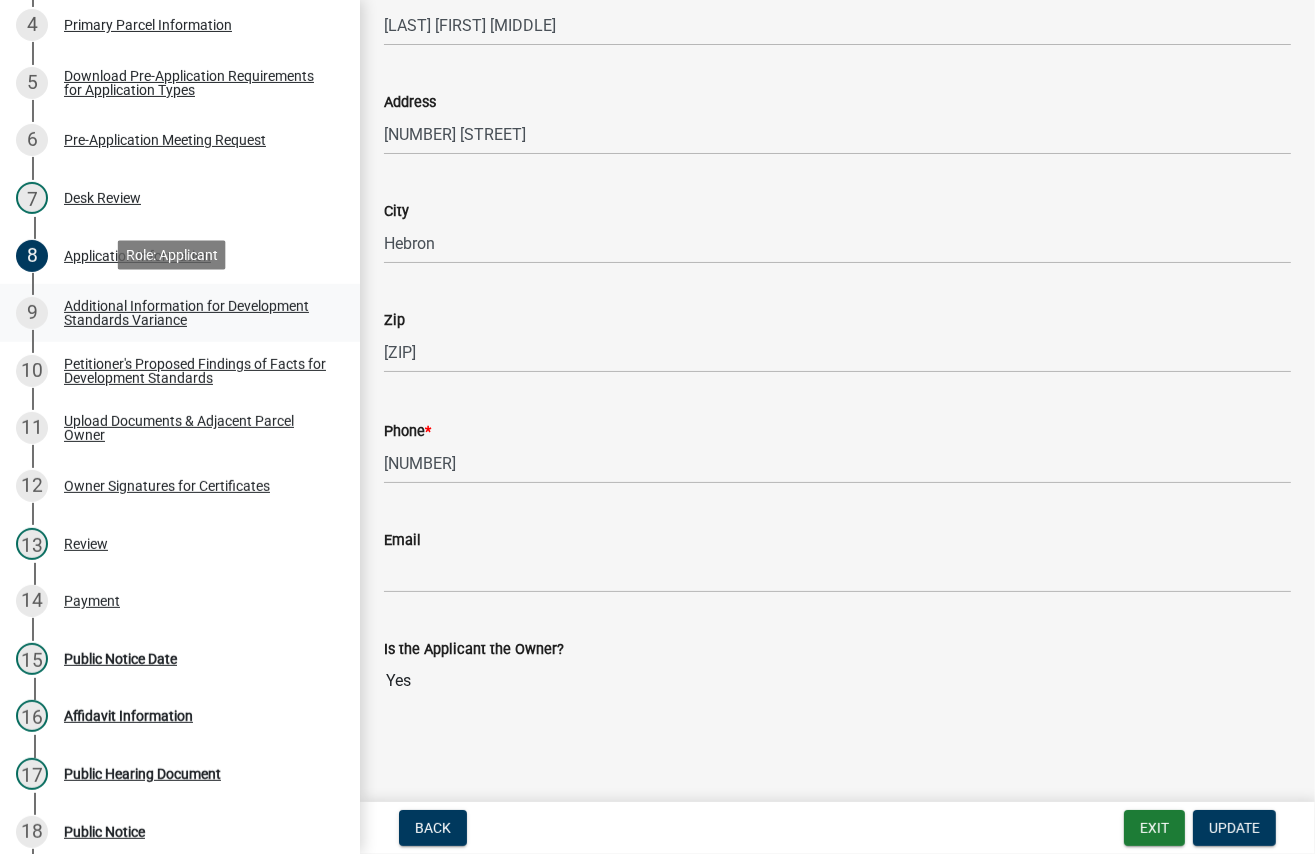 click on "Additional Information for Development Standards Variance" at bounding box center [196, 313] 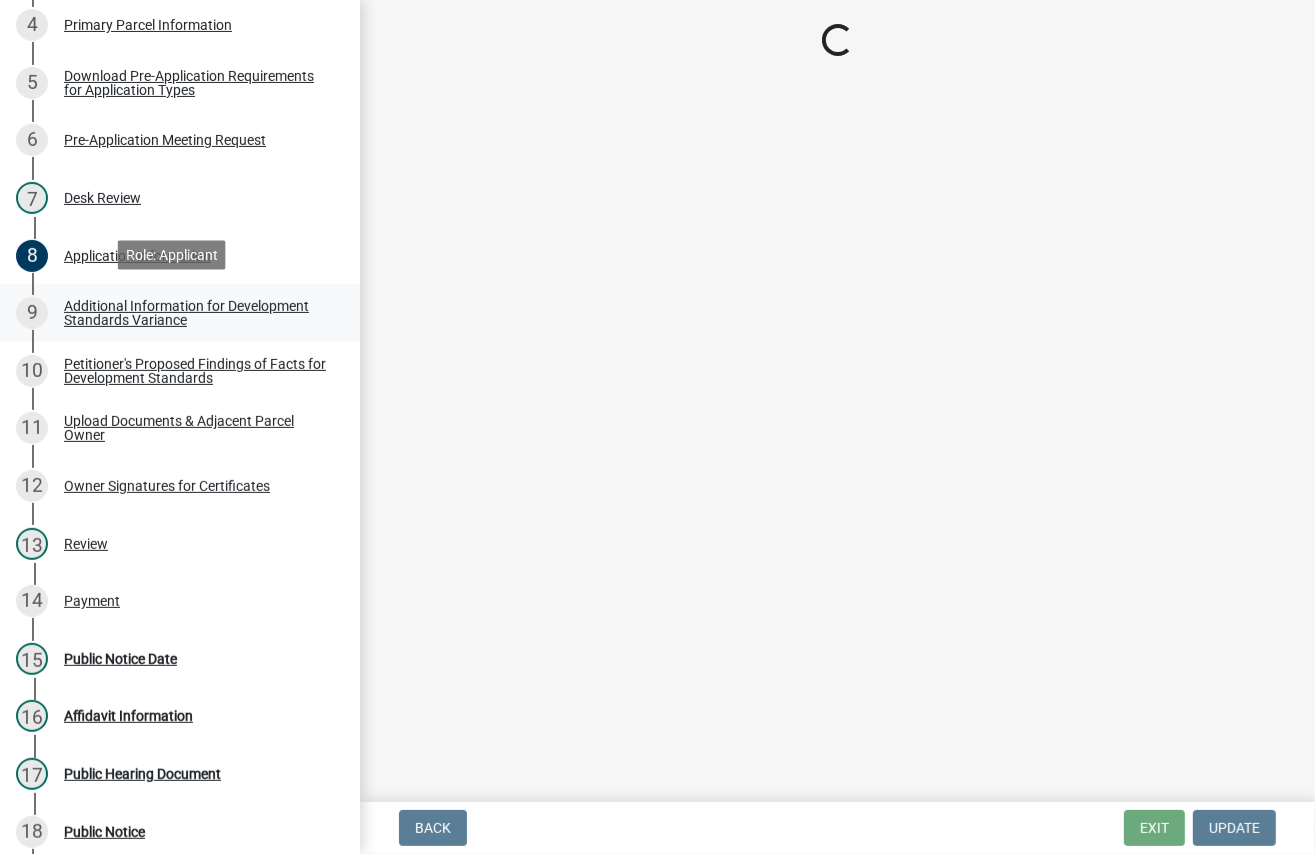 scroll, scrollTop: 0, scrollLeft: 0, axis: both 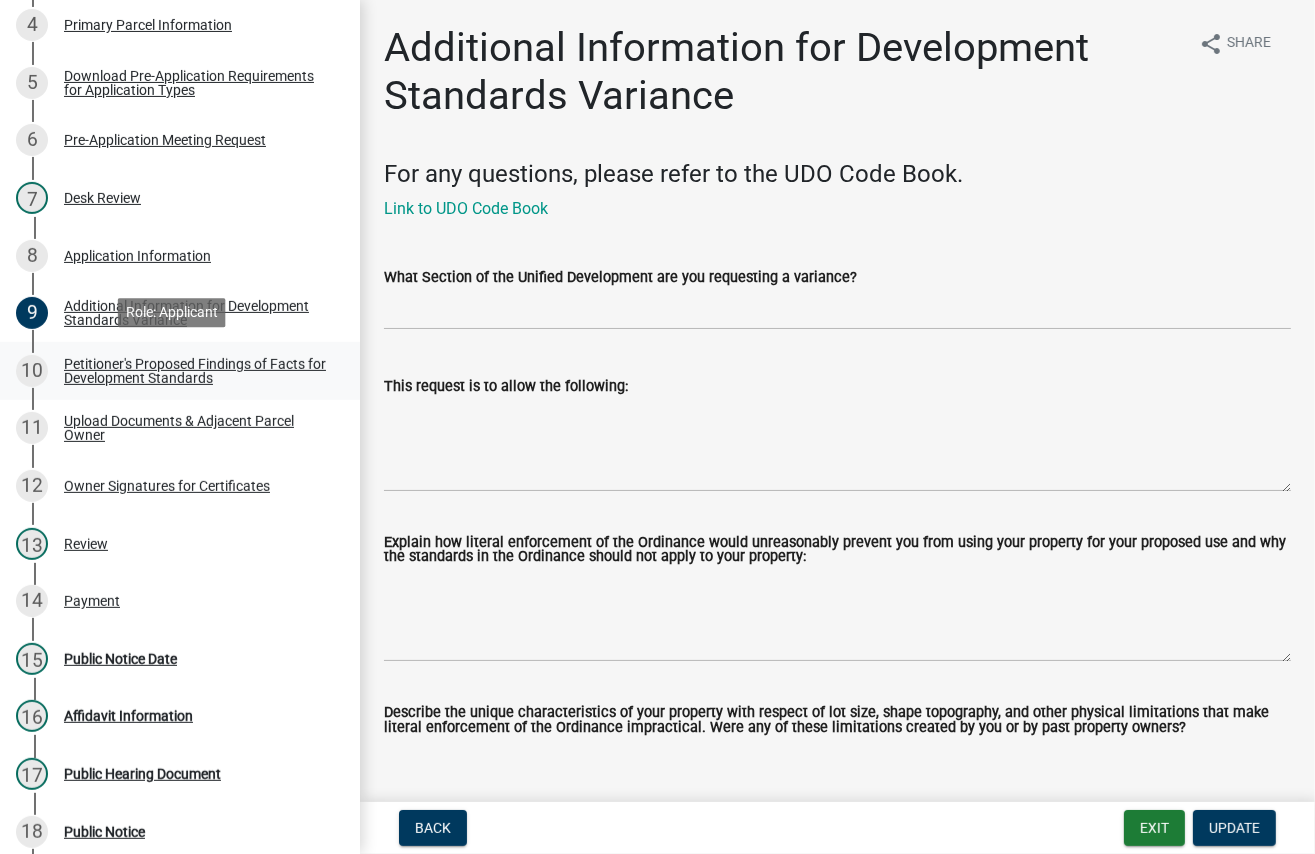 click on "Petitioner's Proposed Findings of Facts for Development Standards" at bounding box center (196, 371) 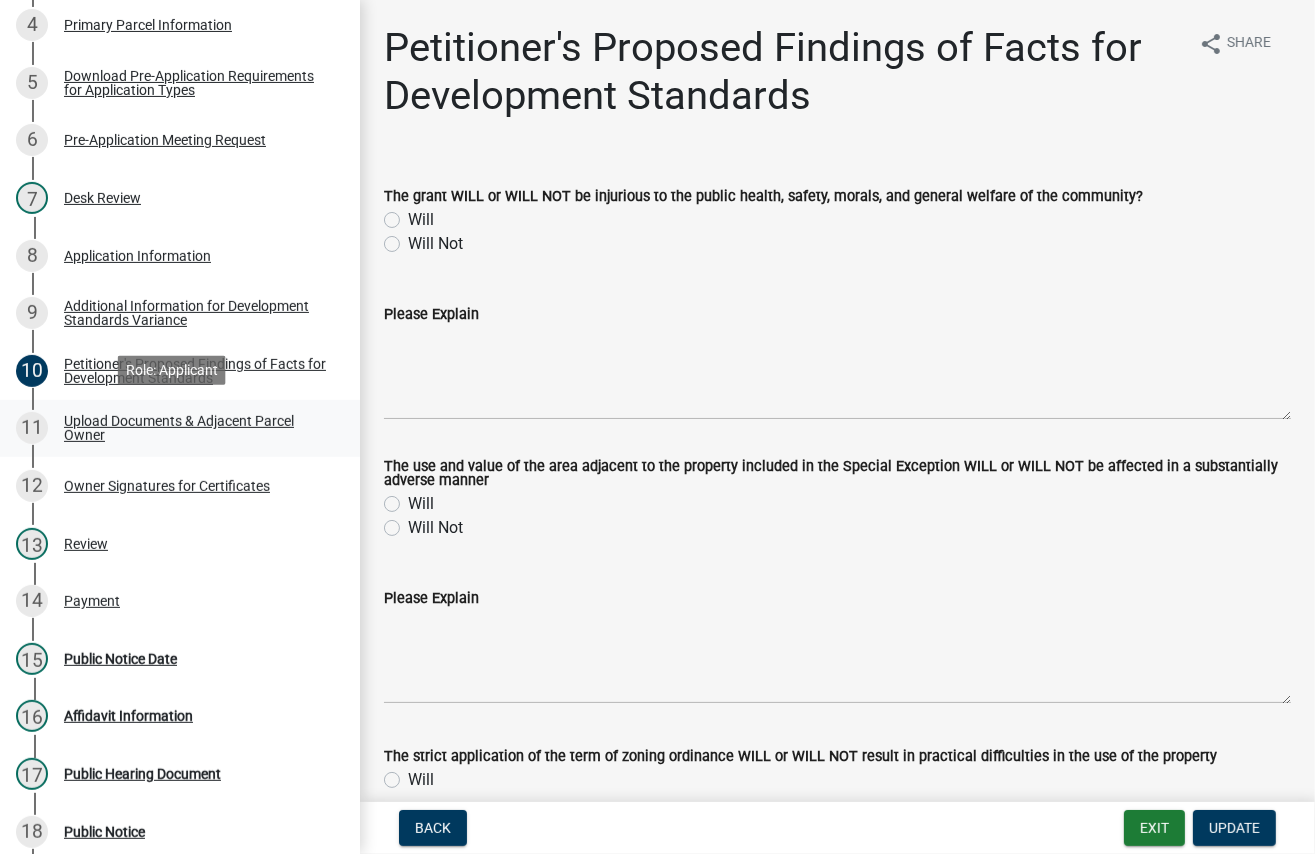 click on "Upload Documents & Adjacent Parcel Owner" at bounding box center (196, 428) 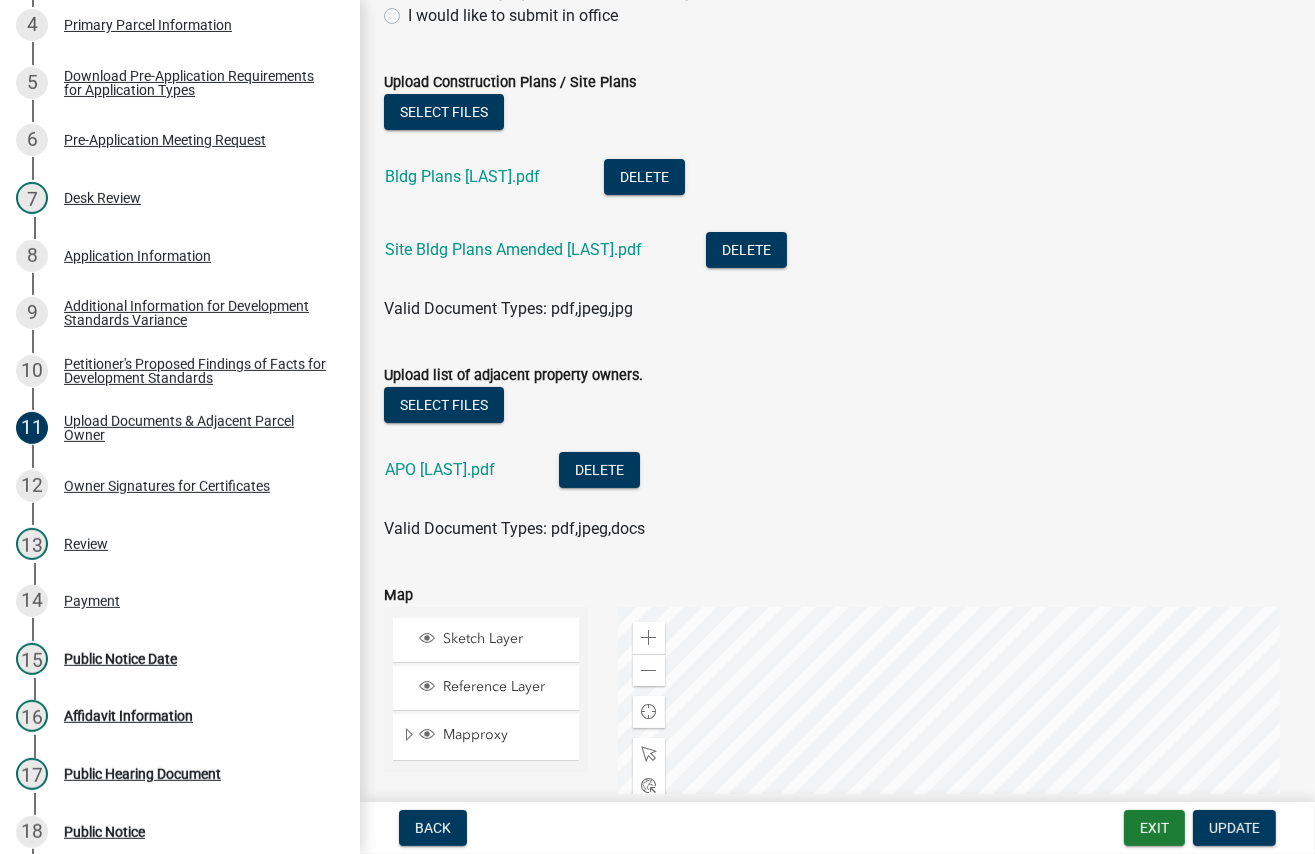 scroll, scrollTop: 200, scrollLeft: 0, axis: vertical 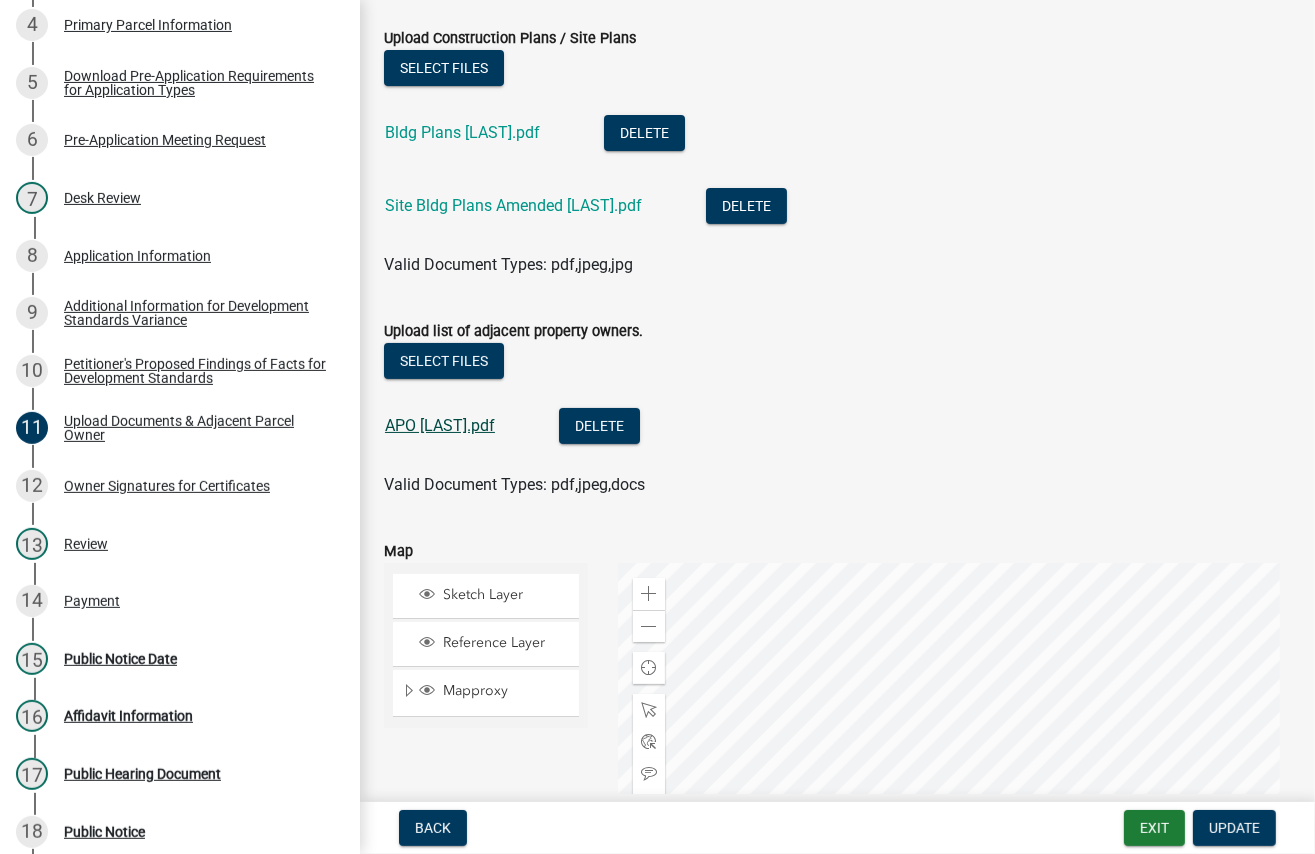click on "APO [LAST].pdf" 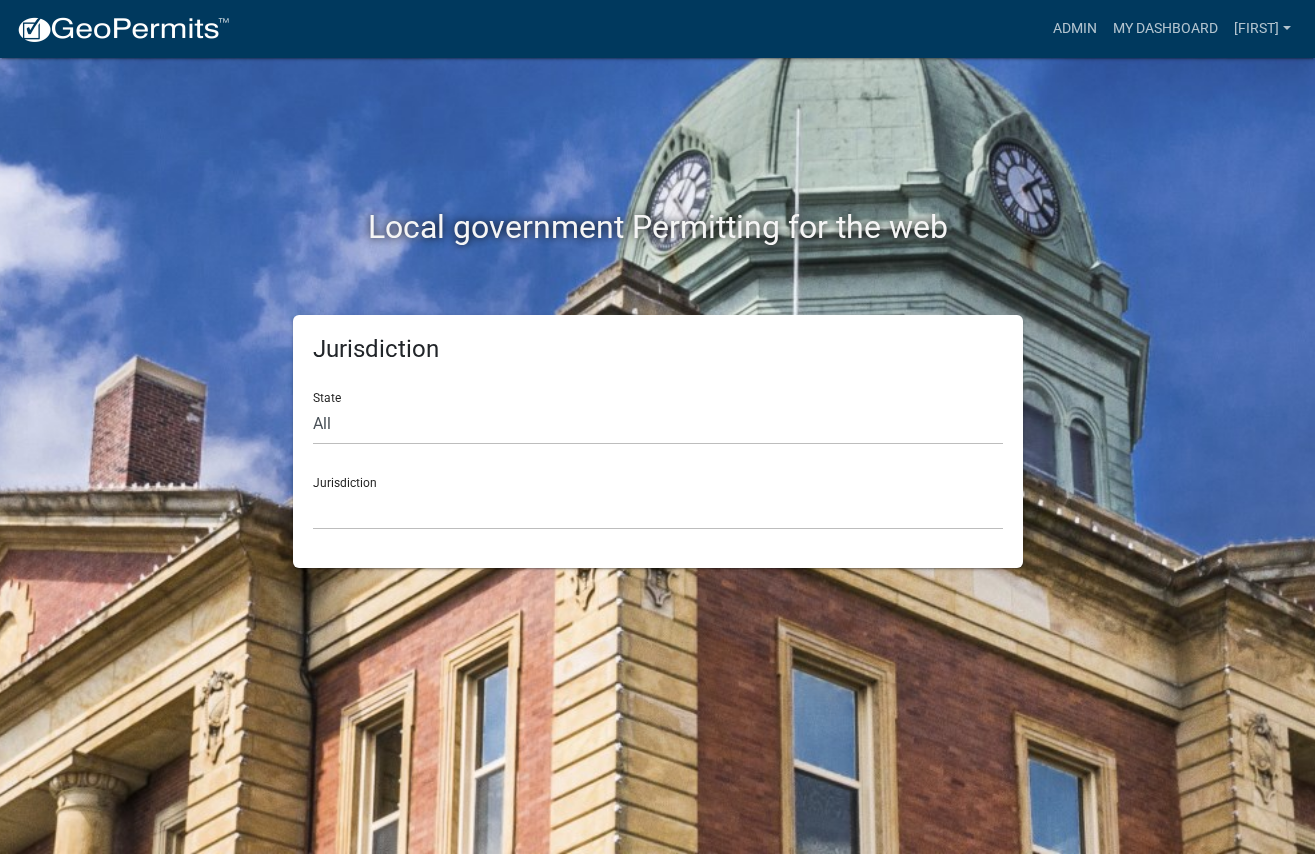 scroll, scrollTop: 0, scrollLeft: 0, axis: both 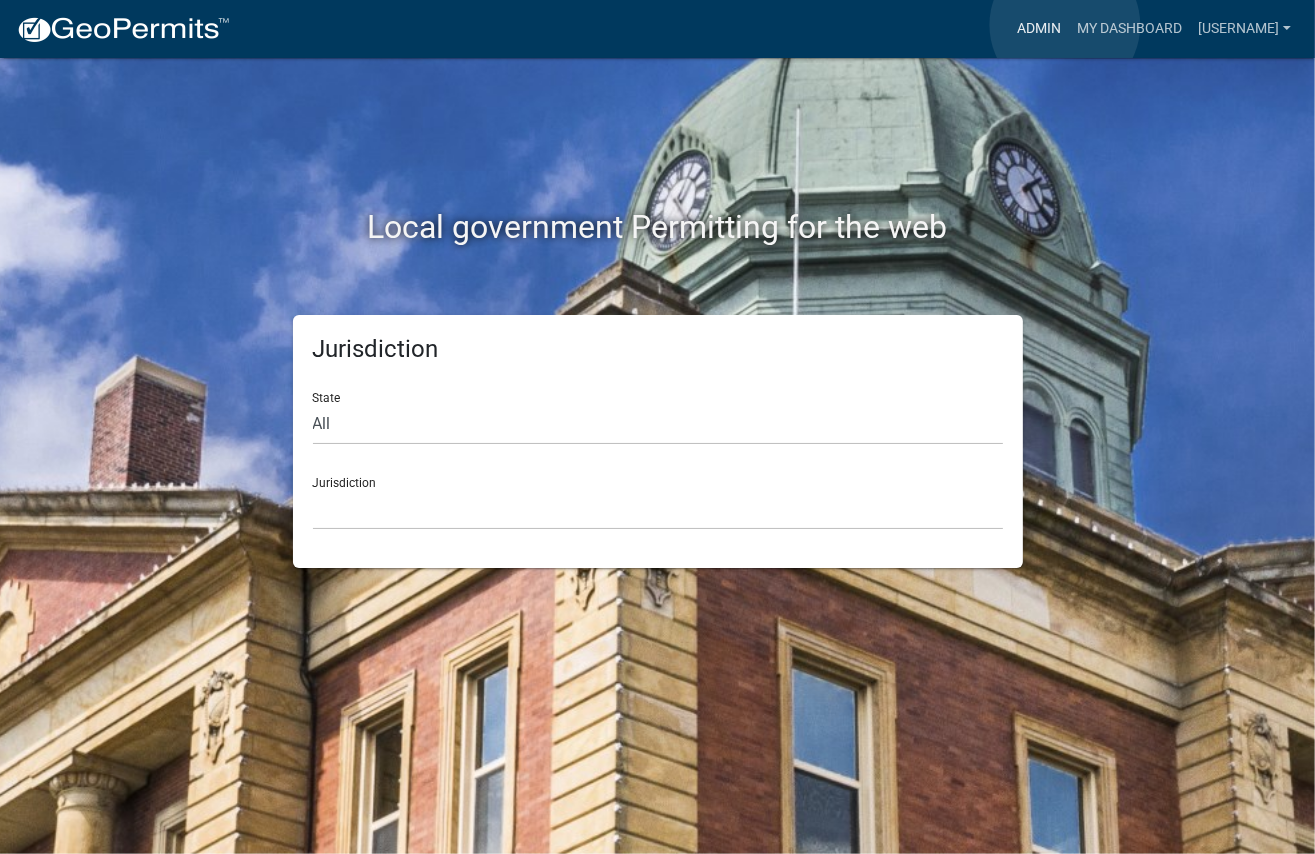 click on "Admin" at bounding box center (1039, 29) 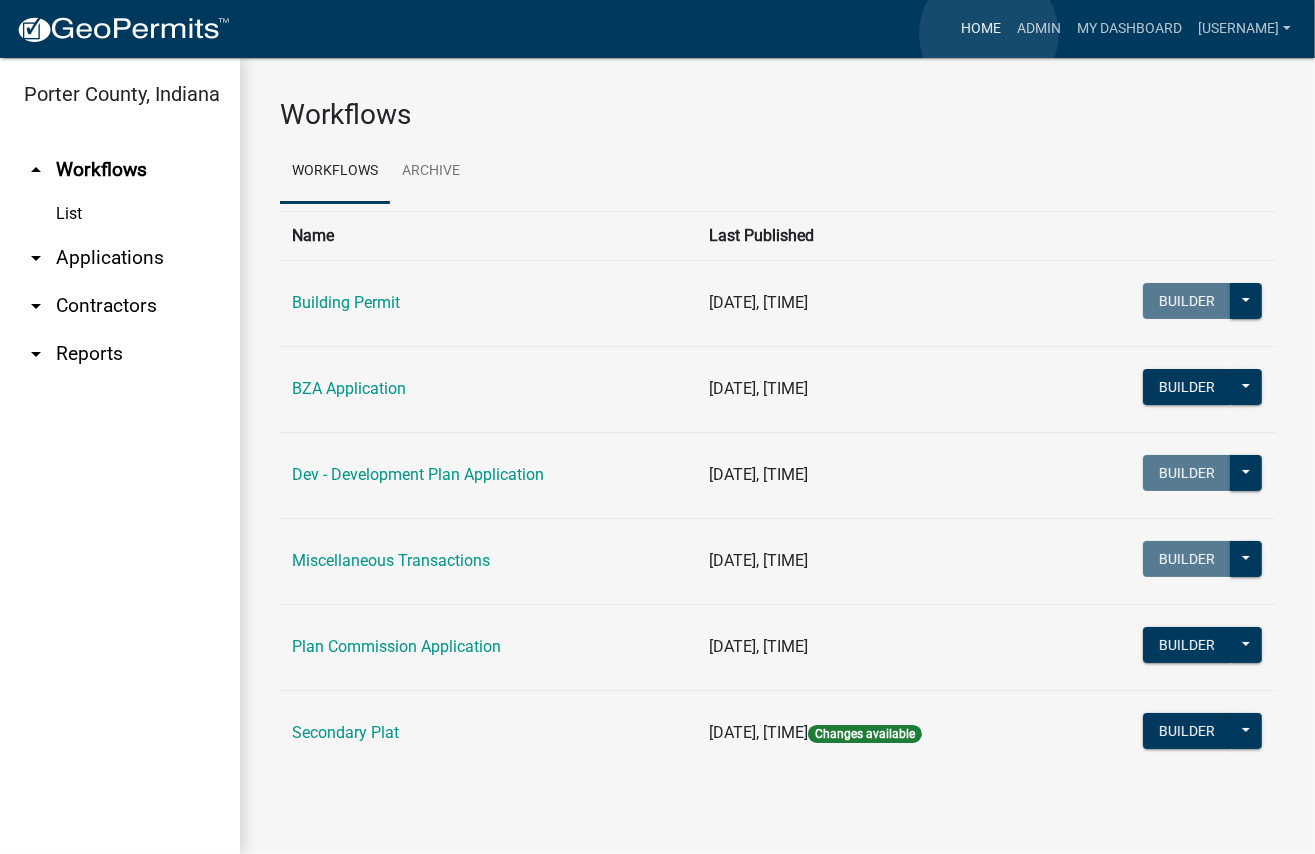 click on "Home" at bounding box center (981, 29) 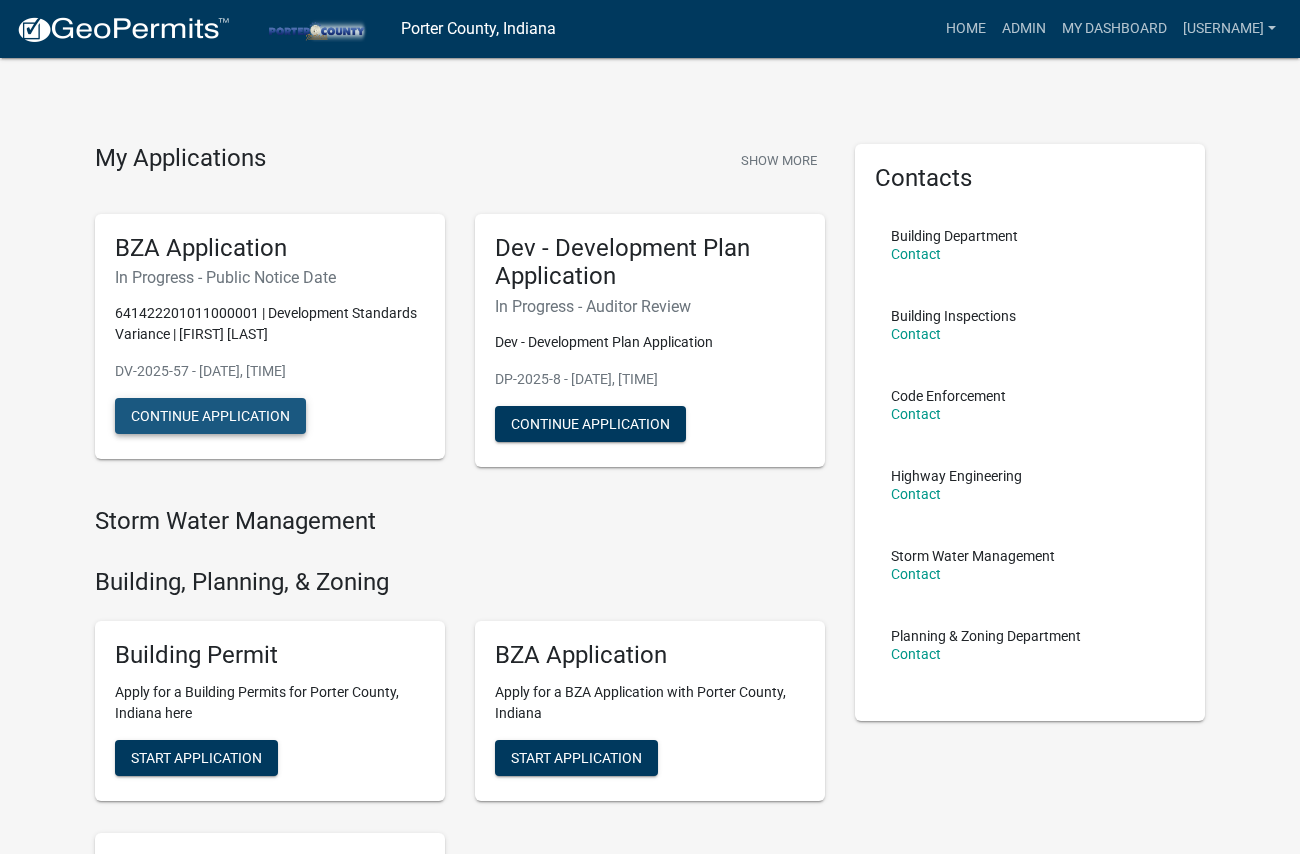 click on "Continue Application" 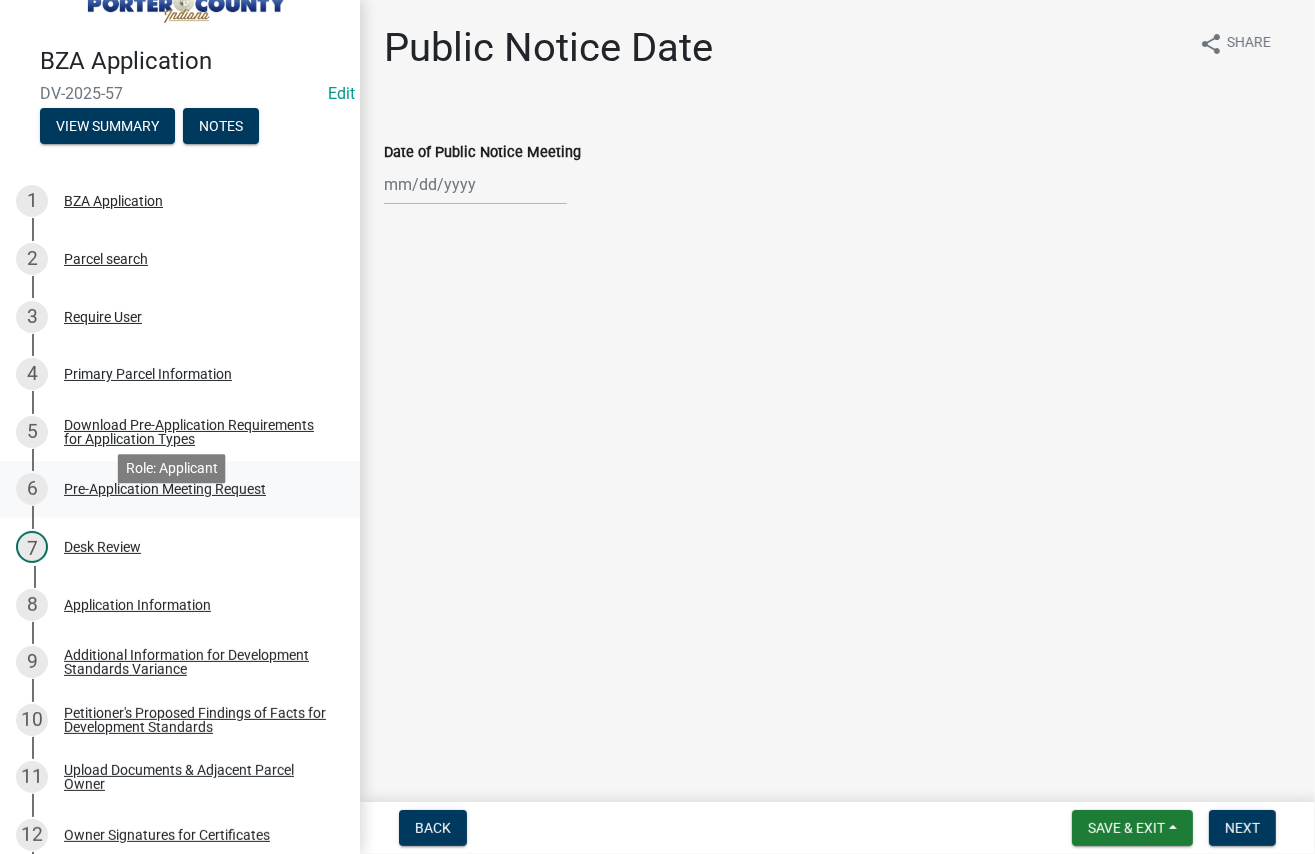 scroll, scrollTop: 100, scrollLeft: 0, axis: vertical 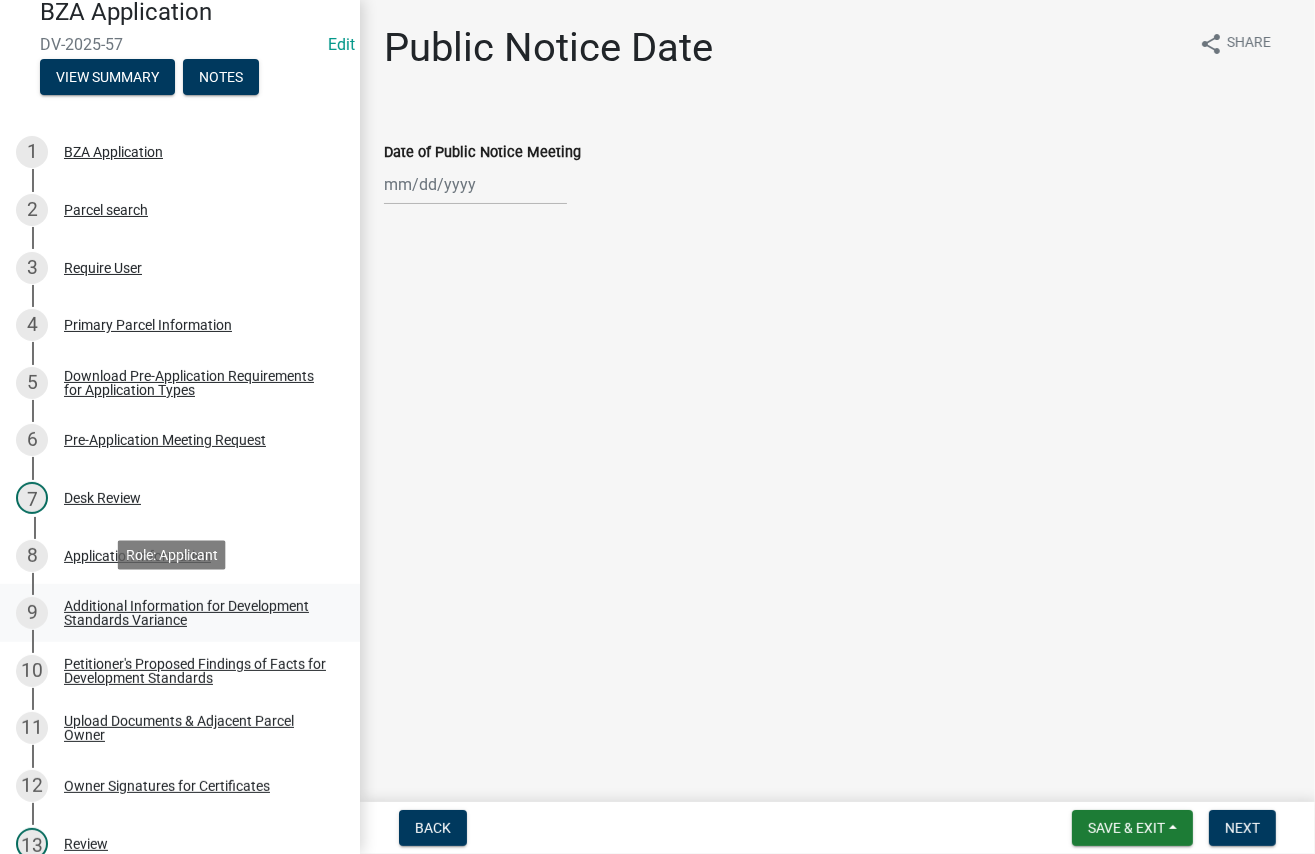 click on "Additional Information for Development Standards Variance" at bounding box center (196, 613) 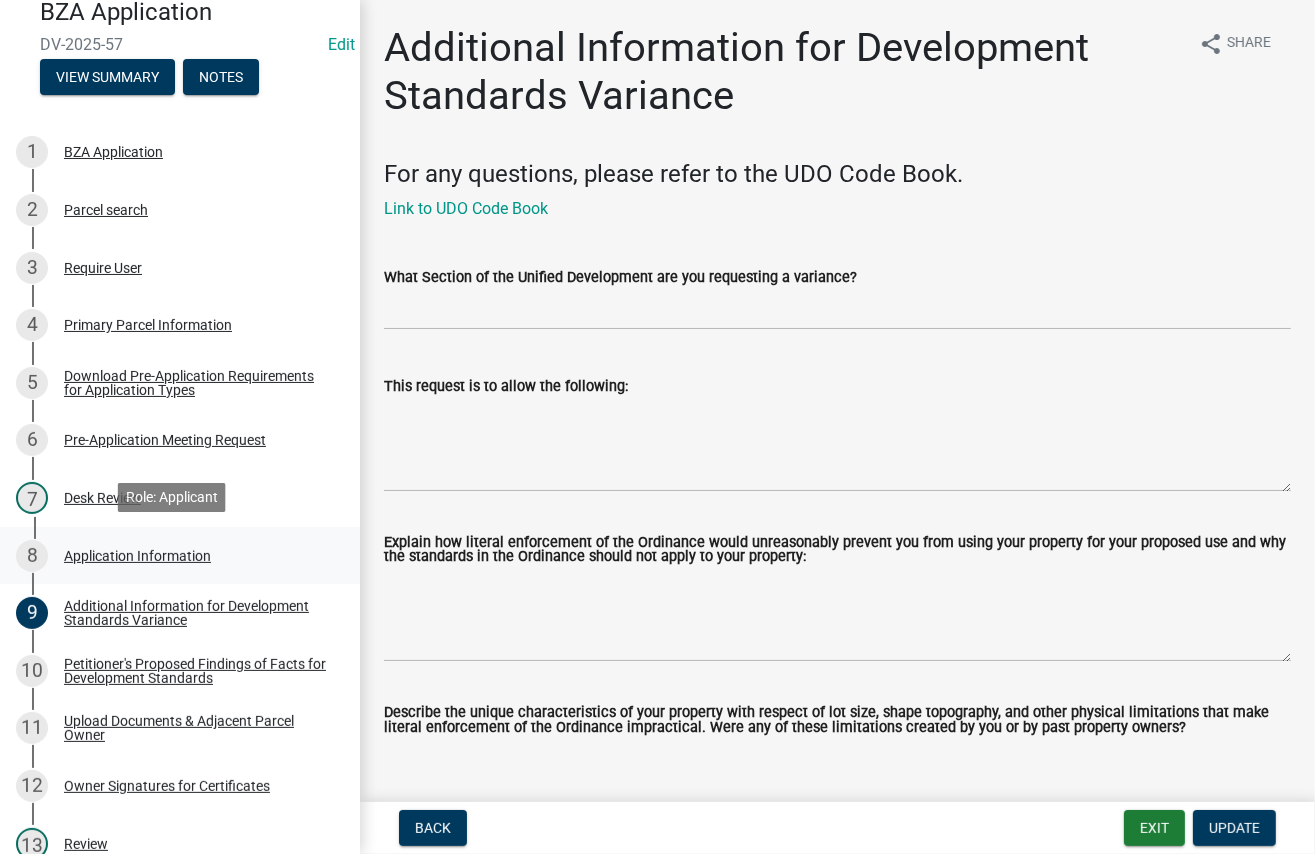 click on "Application Information" at bounding box center [137, 556] 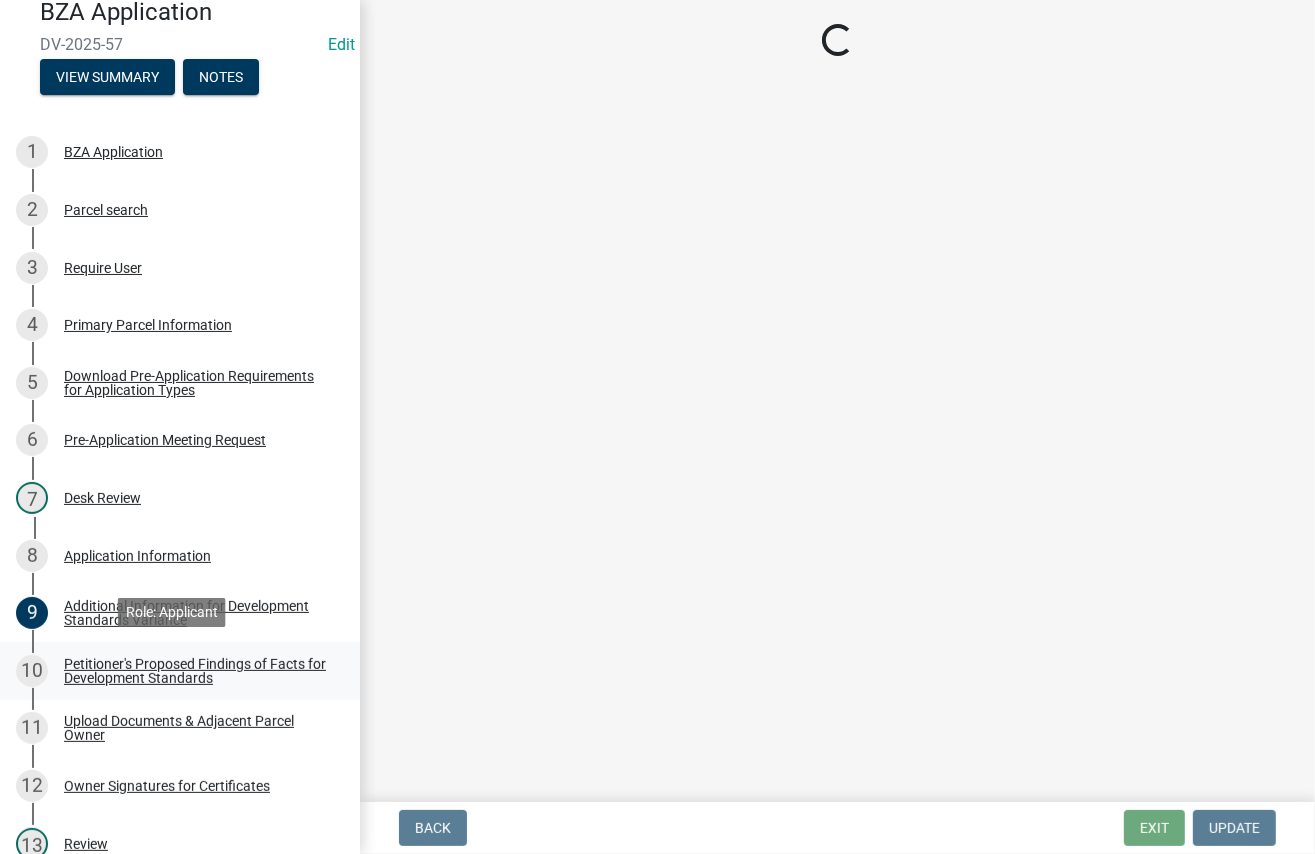 select on "866a8019-a5e7-4927-8db7-5b443b2e4f31" 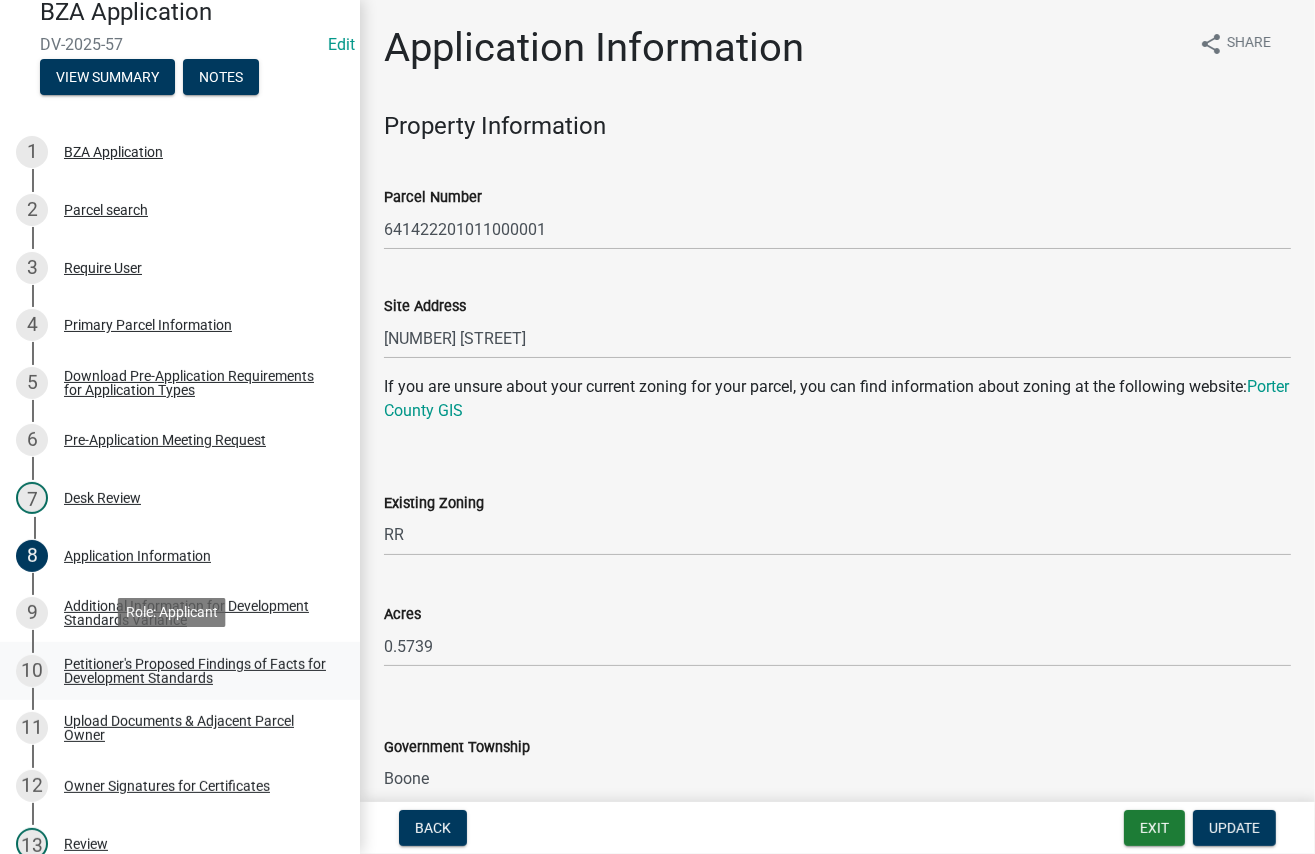 click on "Petitioner's Proposed Findings of Facts for Development Standards" at bounding box center [196, 671] 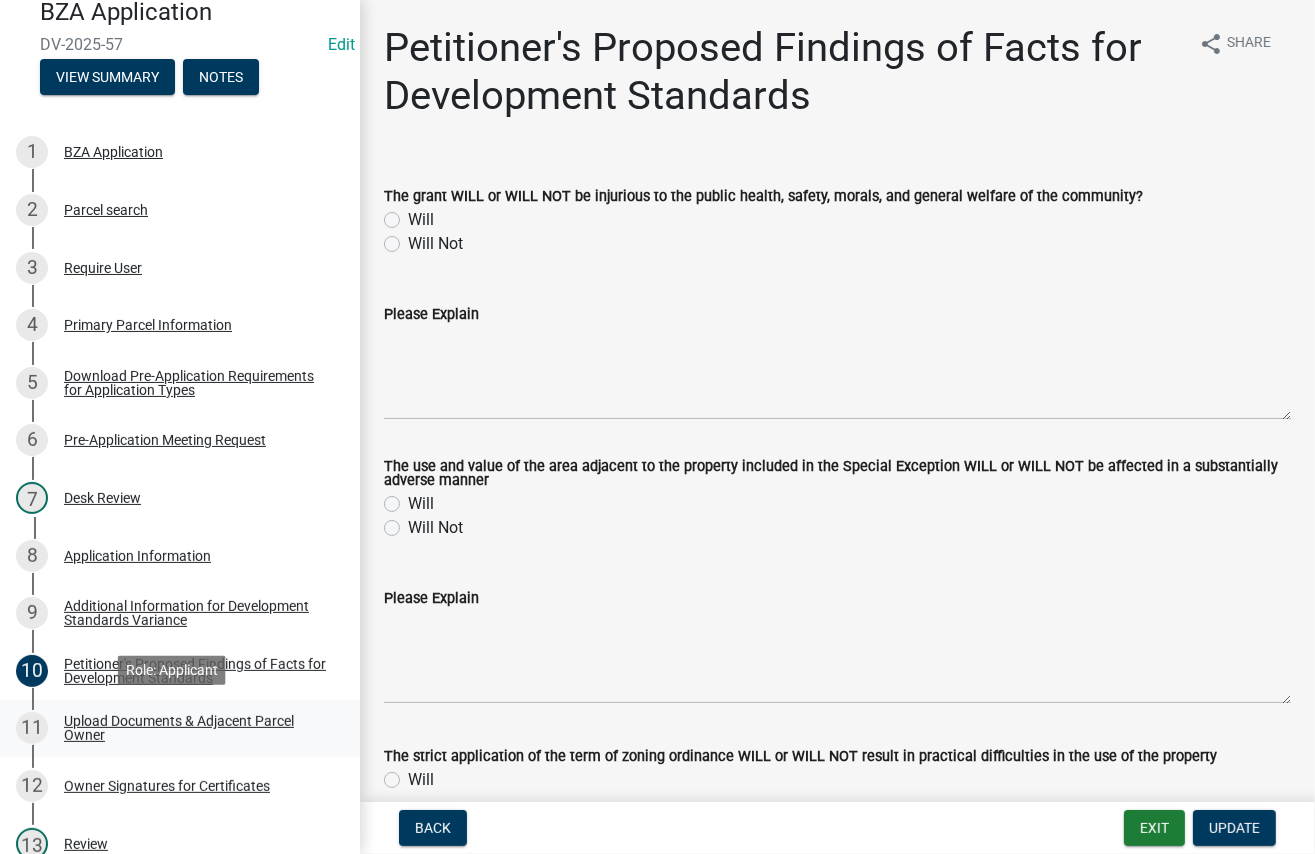 click on "Upload Documents & Adjacent Parcel Owner" at bounding box center [196, 728] 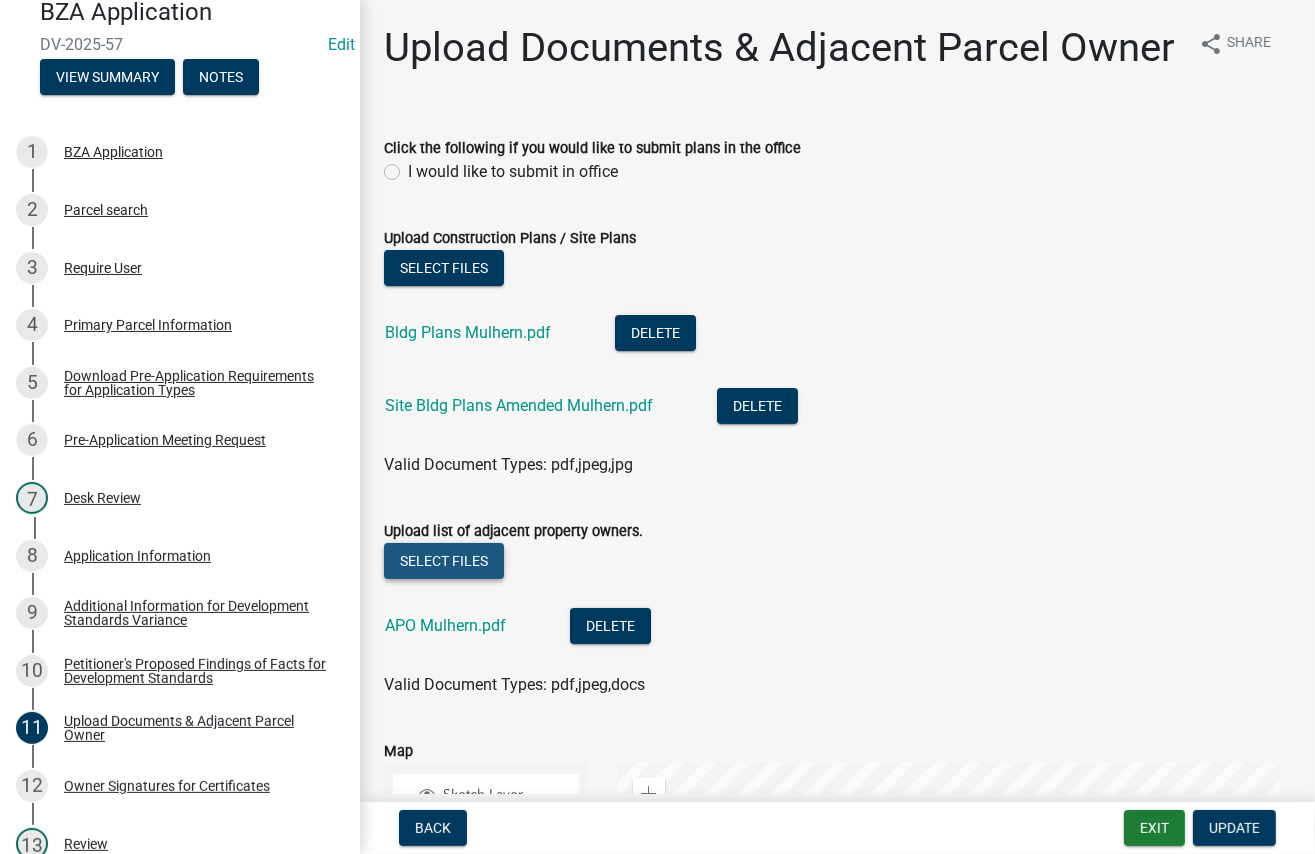 click on "Select files" 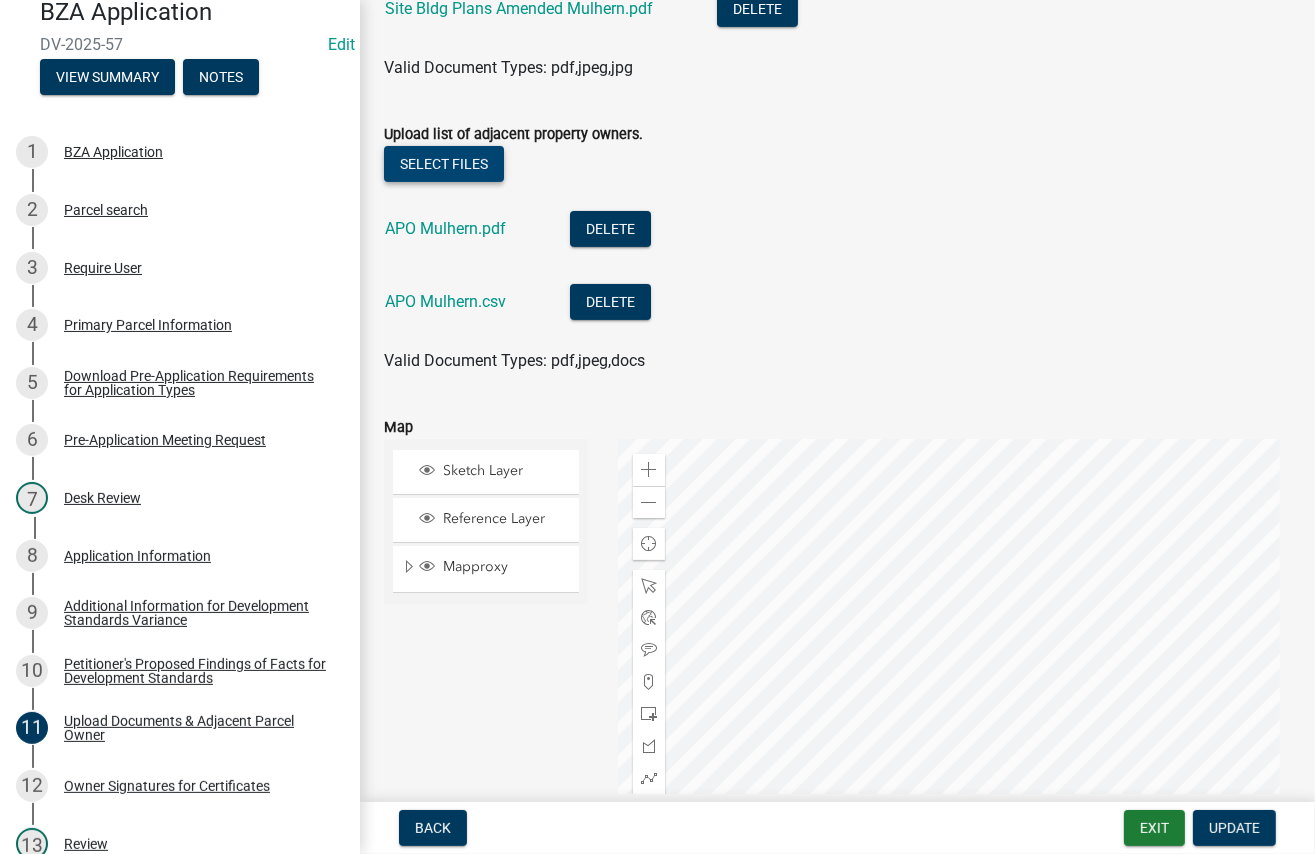 scroll, scrollTop: 400, scrollLeft: 0, axis: vertical 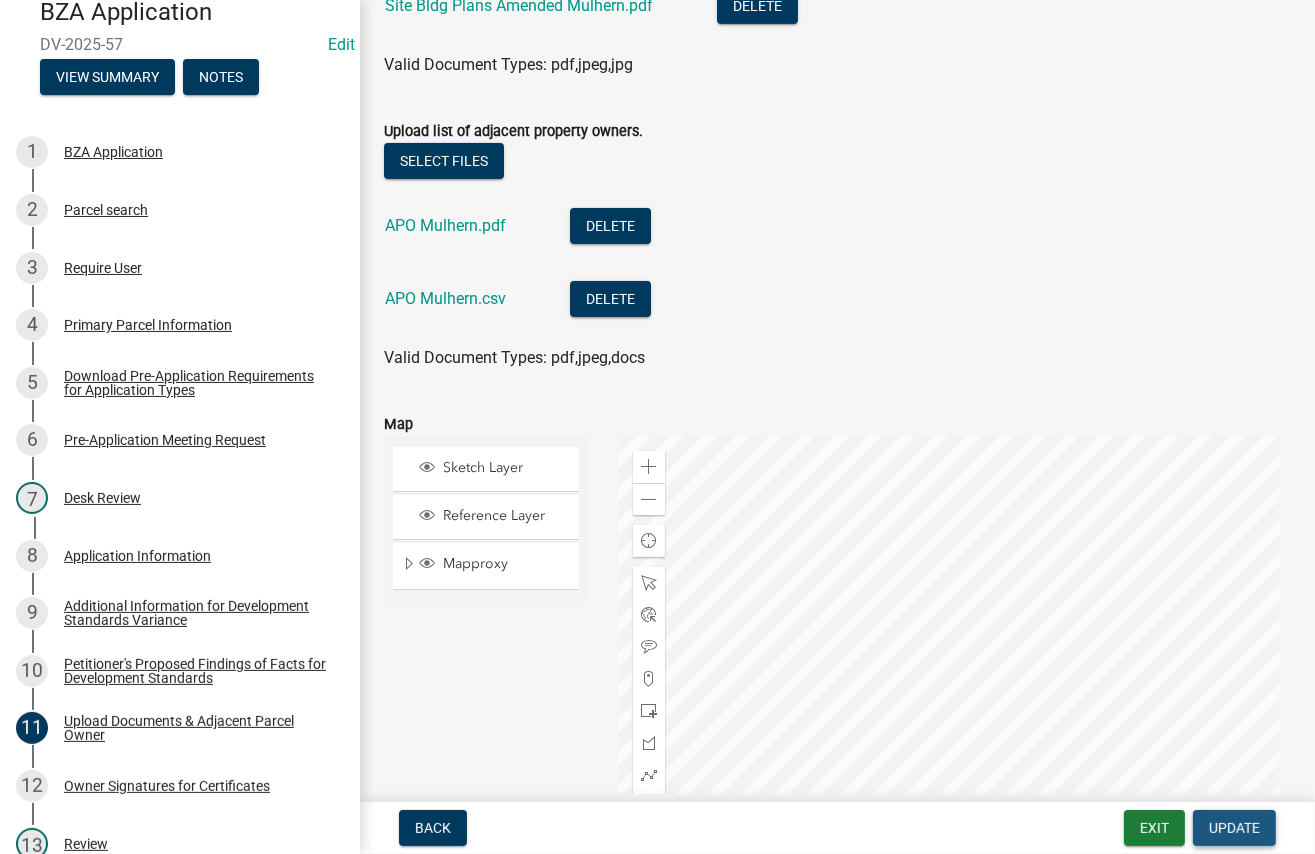 click on "Update" at bounding box center [1234, 828] 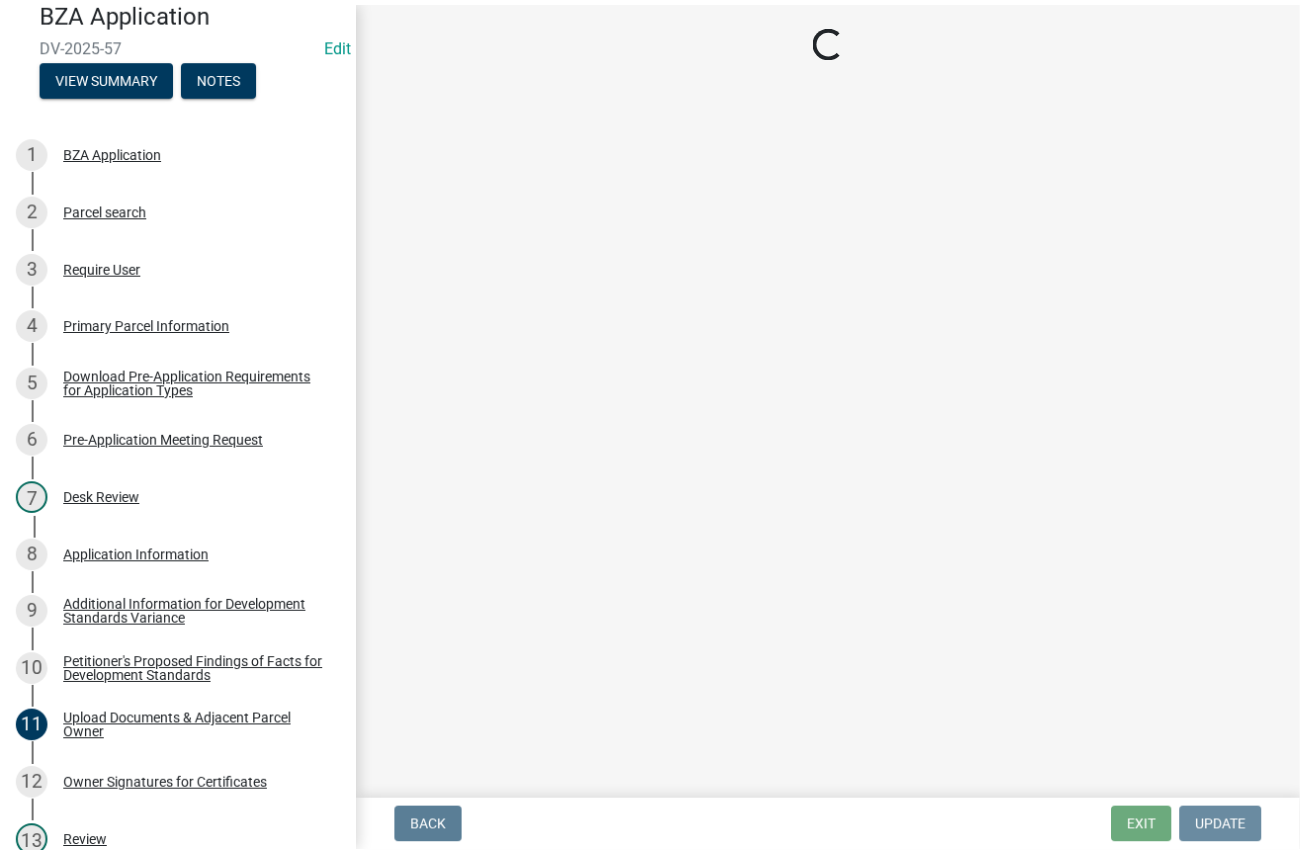 scroll, scrollTop: 0, scrollLeft: 0, axis: both 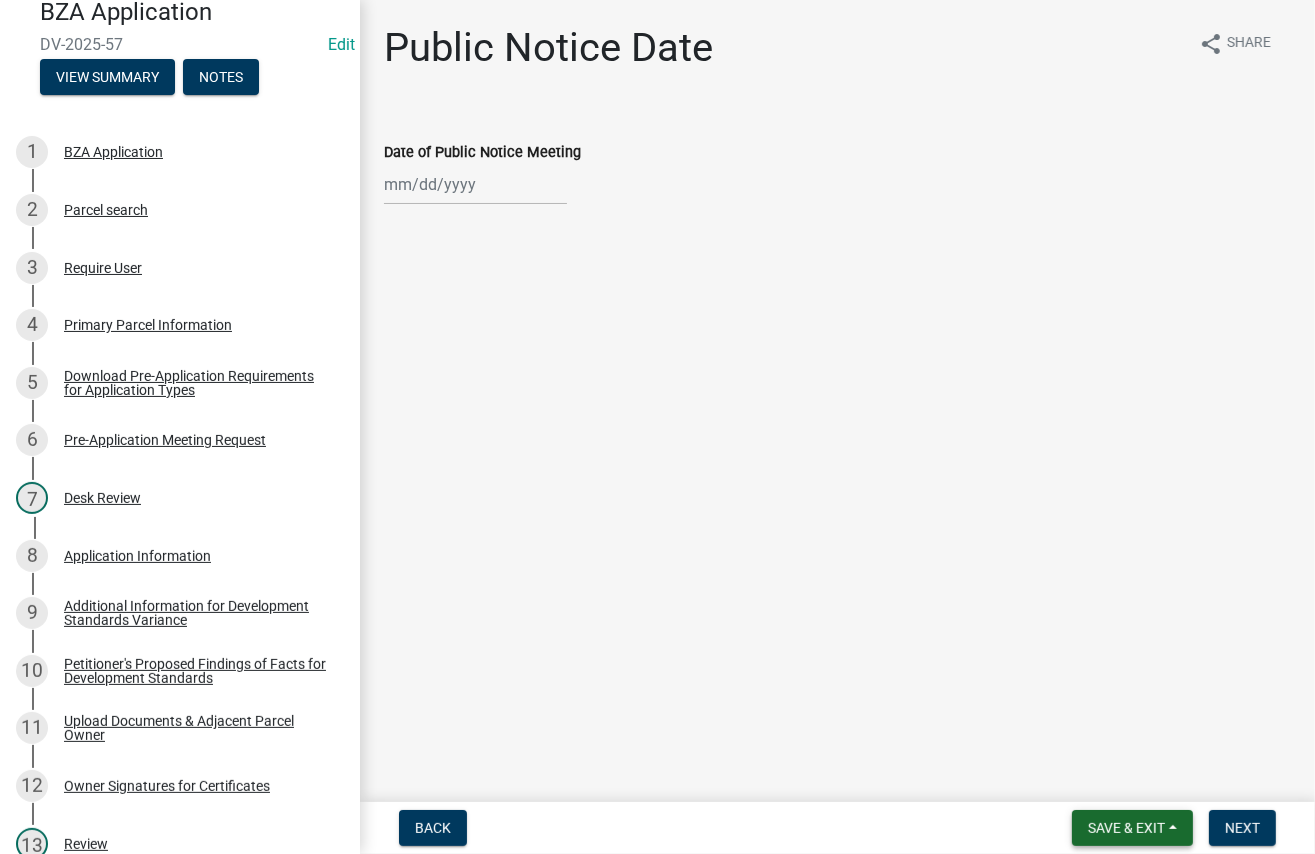 click on "Save & Exit" at bounding box center [1126, 828] 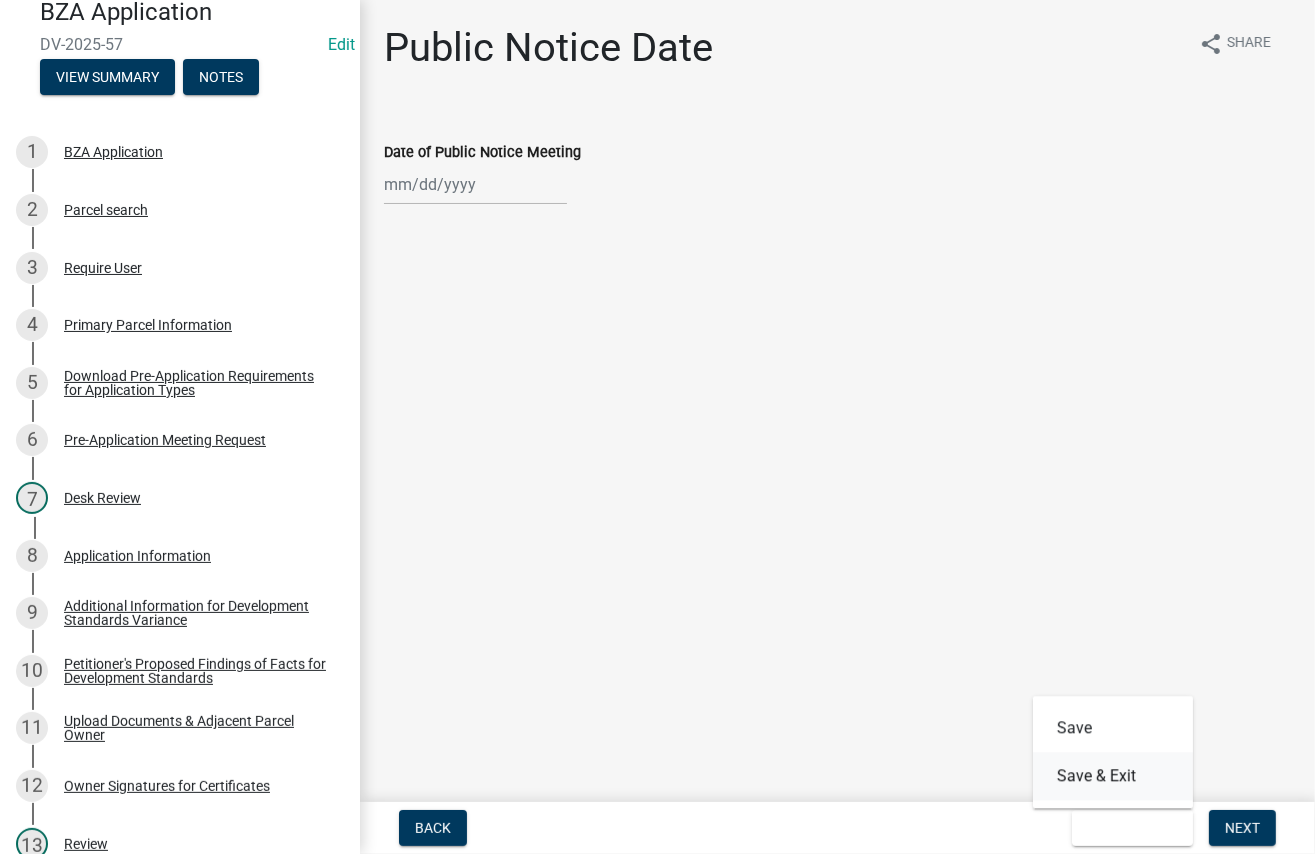 click on "Save & Exit" at bounding box center (1113, 776) 